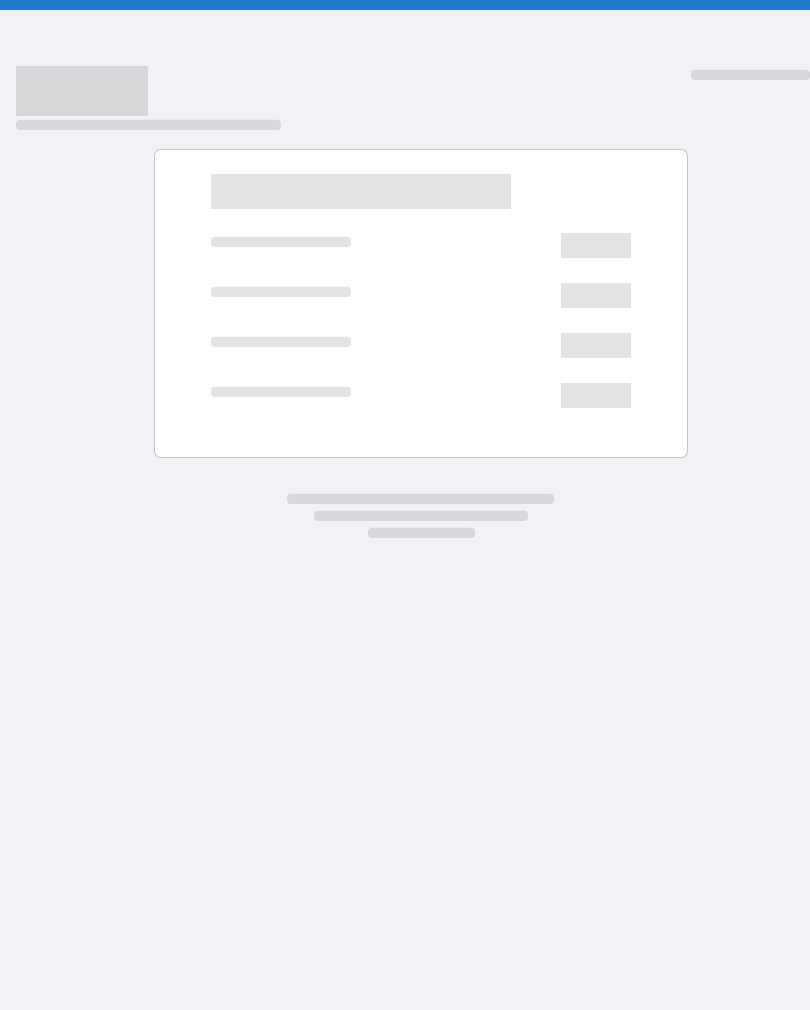 scroll, scrollTop: 0, scrollLeft: 0, axis: both 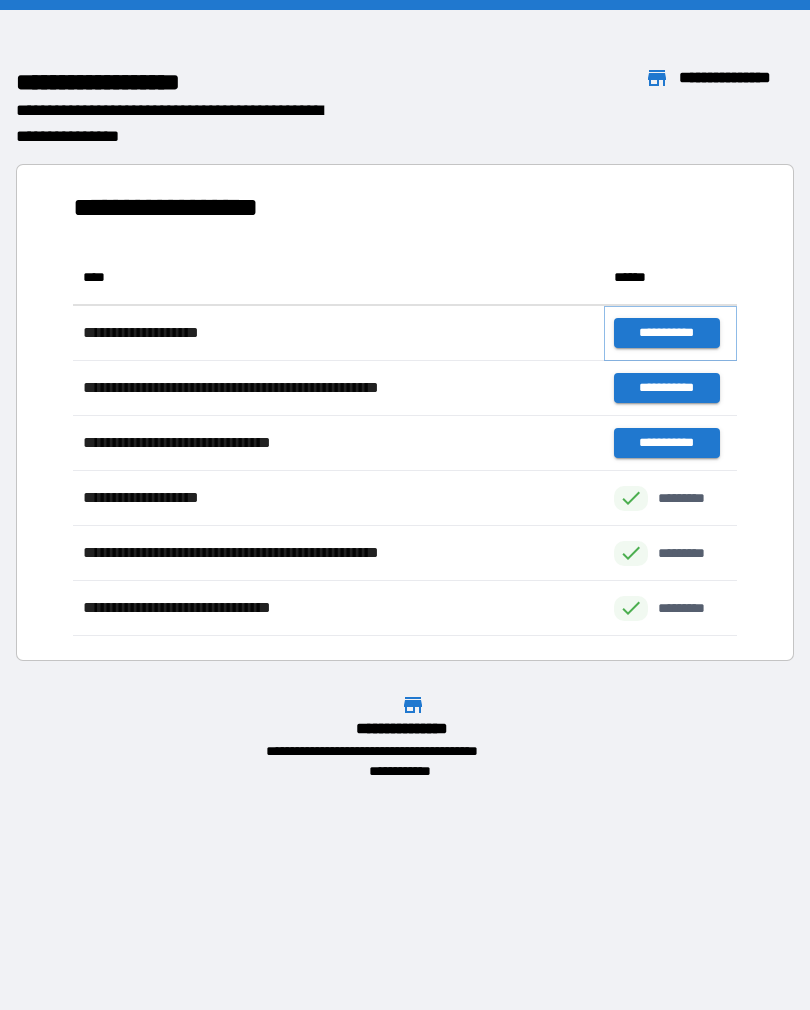 click on "**********" at bounding box center (666, 333) 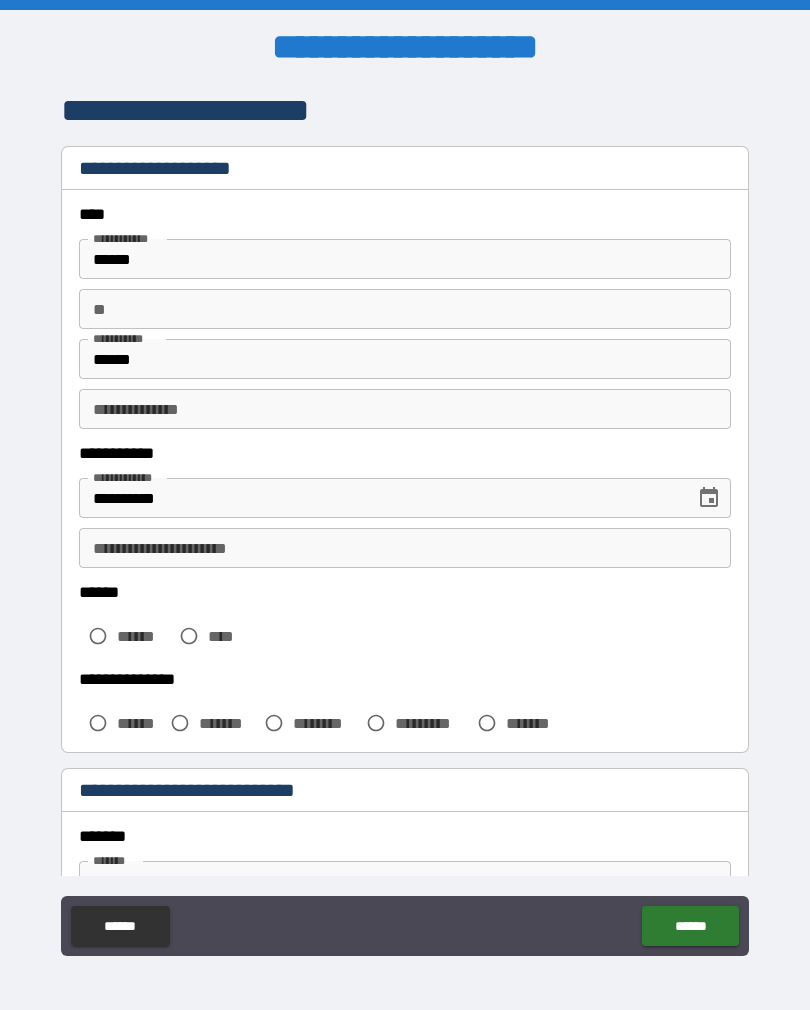 click on "**********" at bounding box center (405, 548) 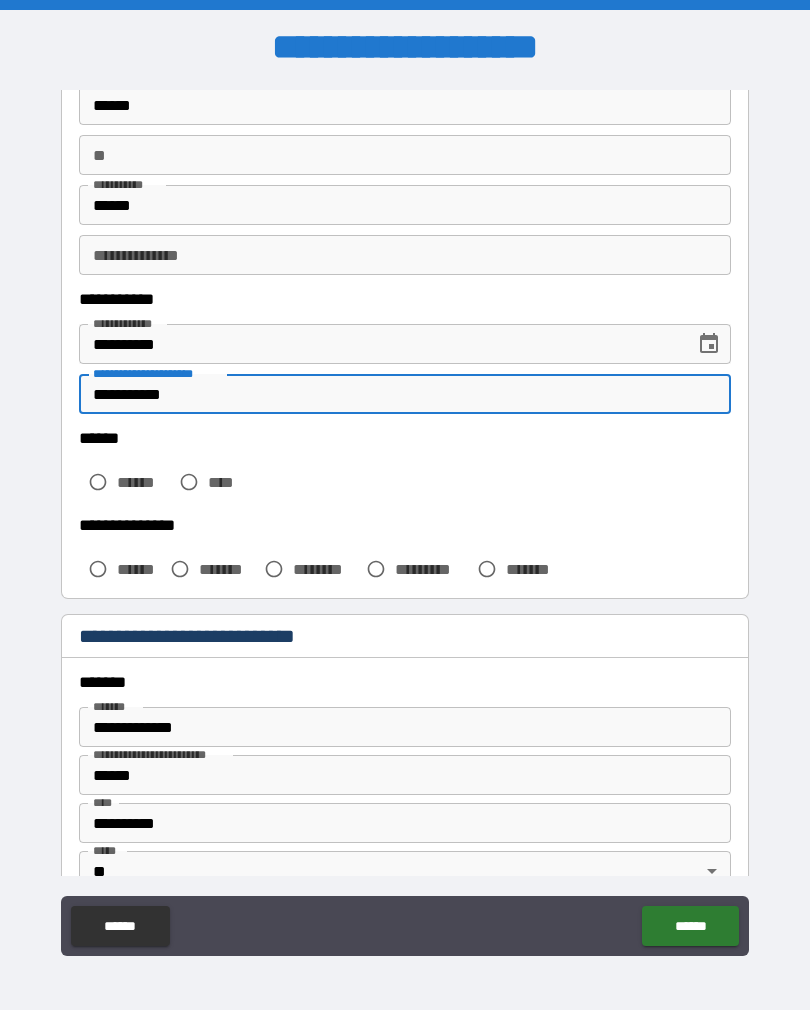 scroll, scrollTop: 157, scrollLeft: 0, axis: vertical 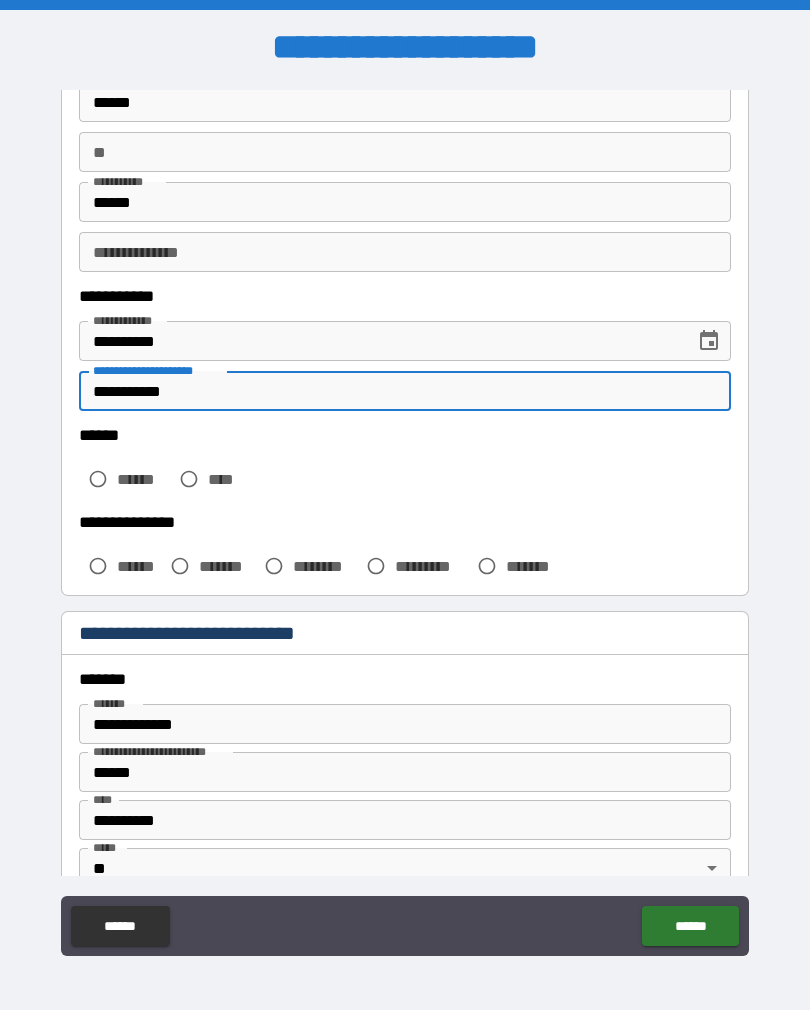 type on "**********" 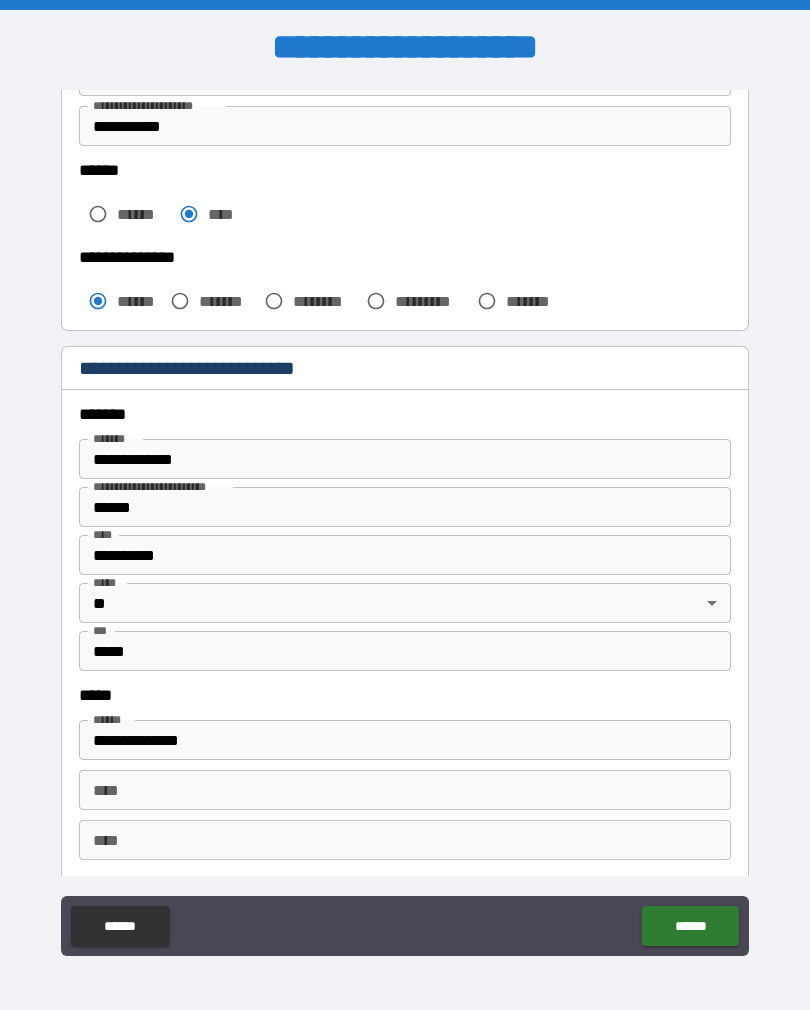 scroll, scrollTop: 428, scrollLeft: 0, axis: vertical 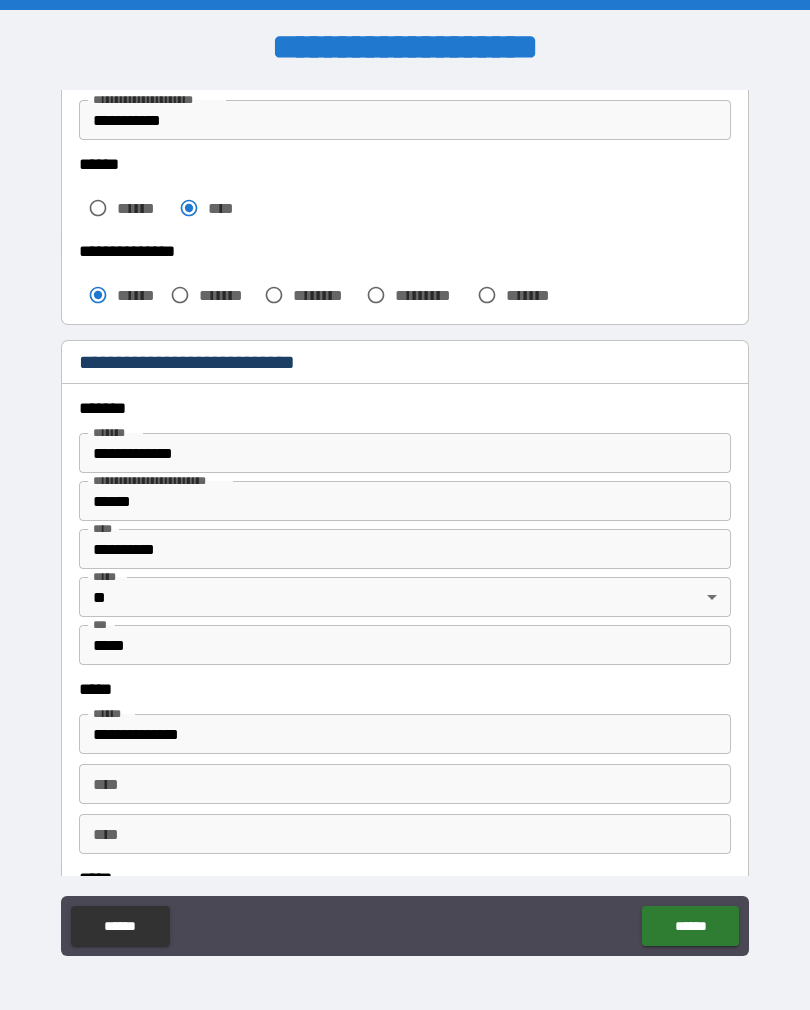 click on "**********" at bounding box center [405, 453] 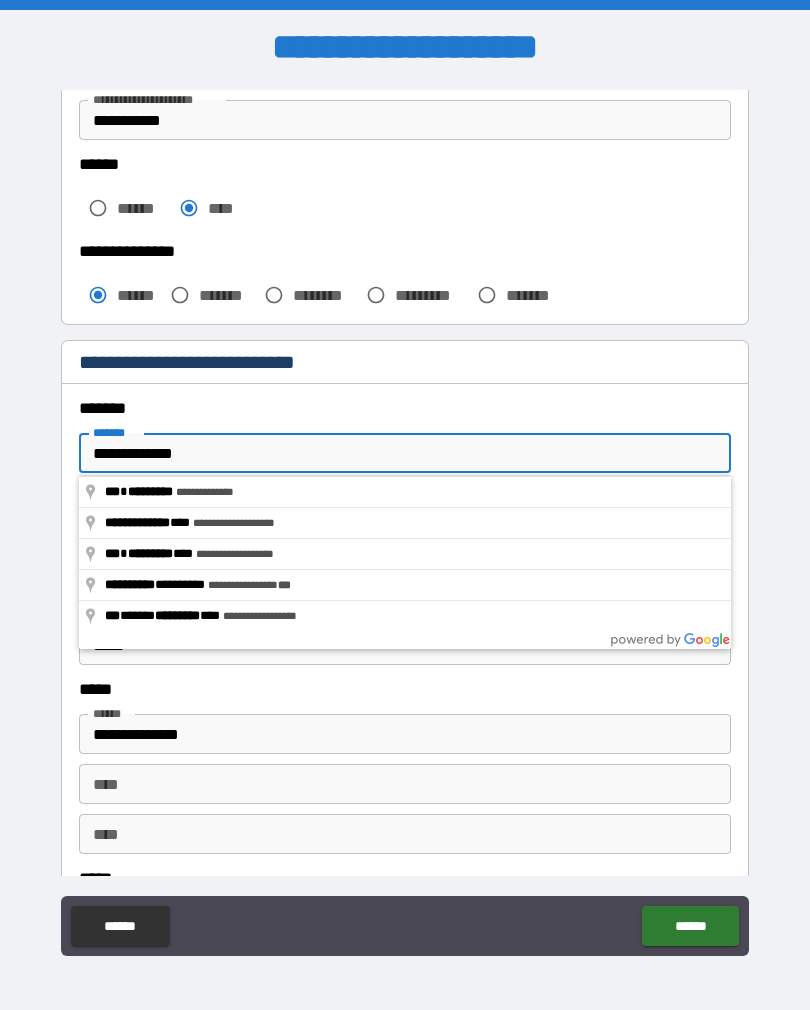 click on "**********" at bounding box center [405, 453] 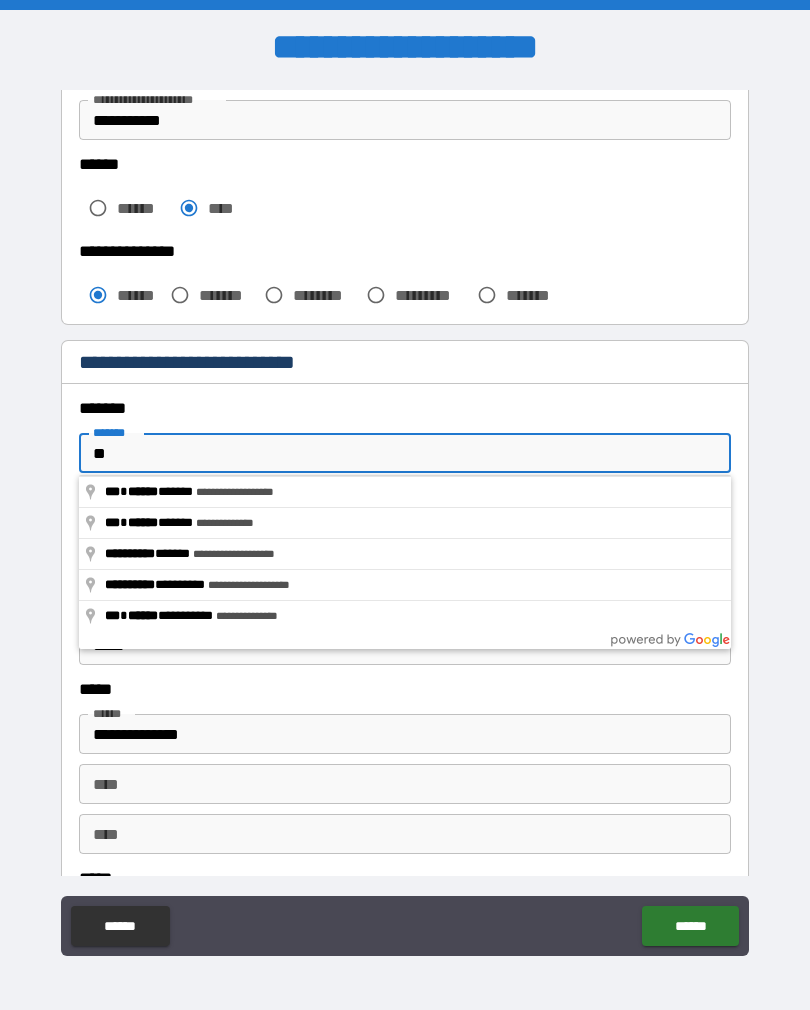 type on "*" 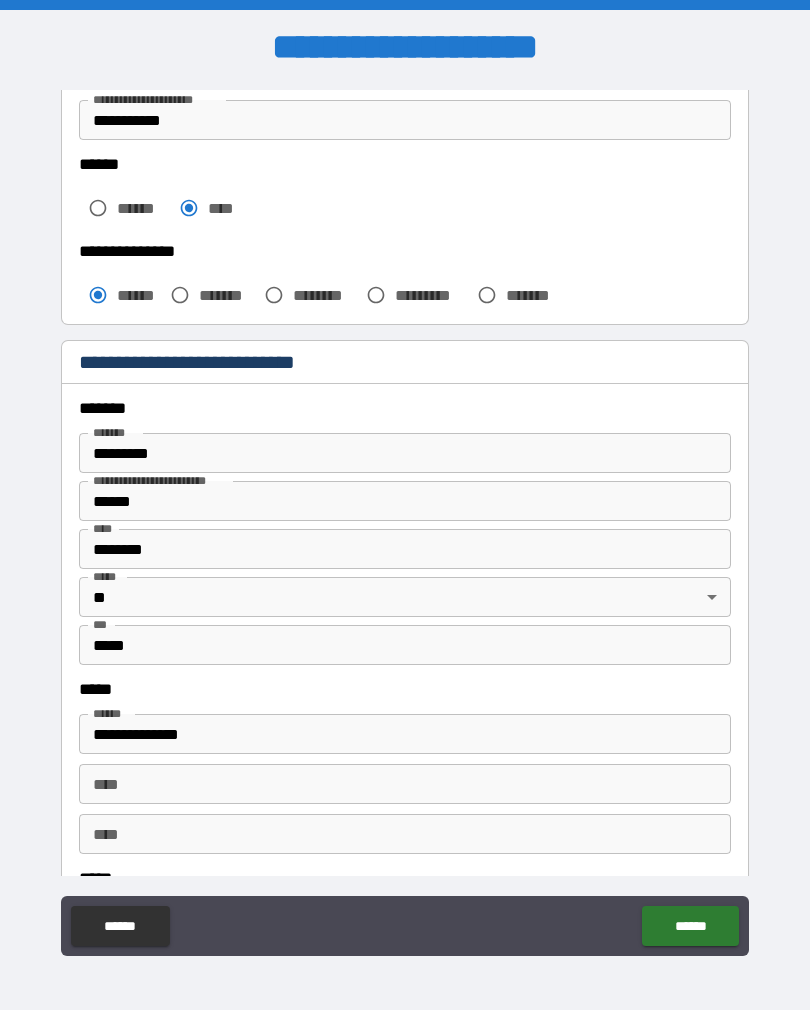 type on "**********" 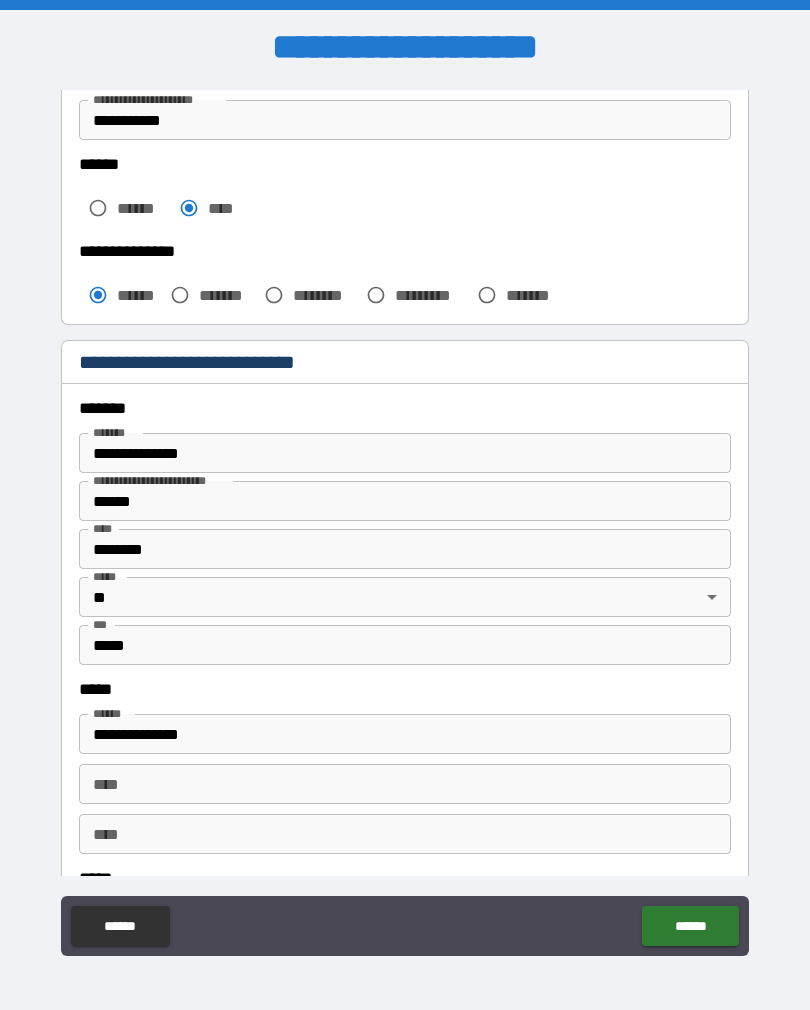 click on "******" at bounding box center [405, 501] 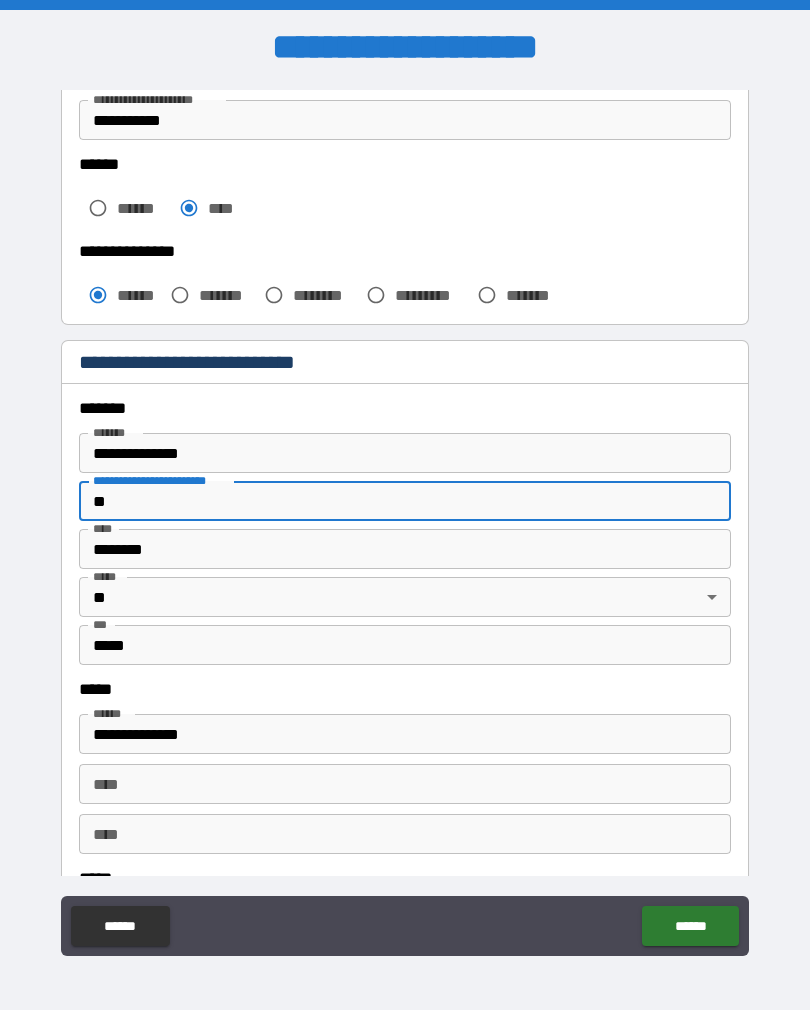 type on "*" 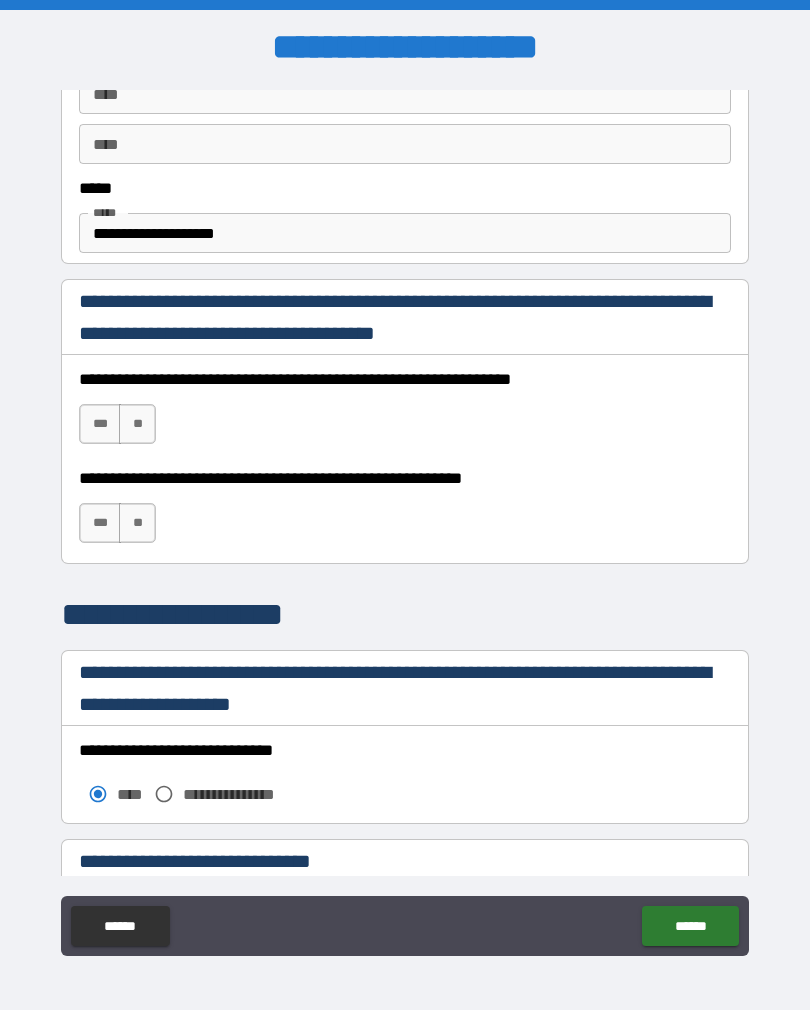 scroll, scrollTop: 1121, scrollLeft: 0, axis: vertical 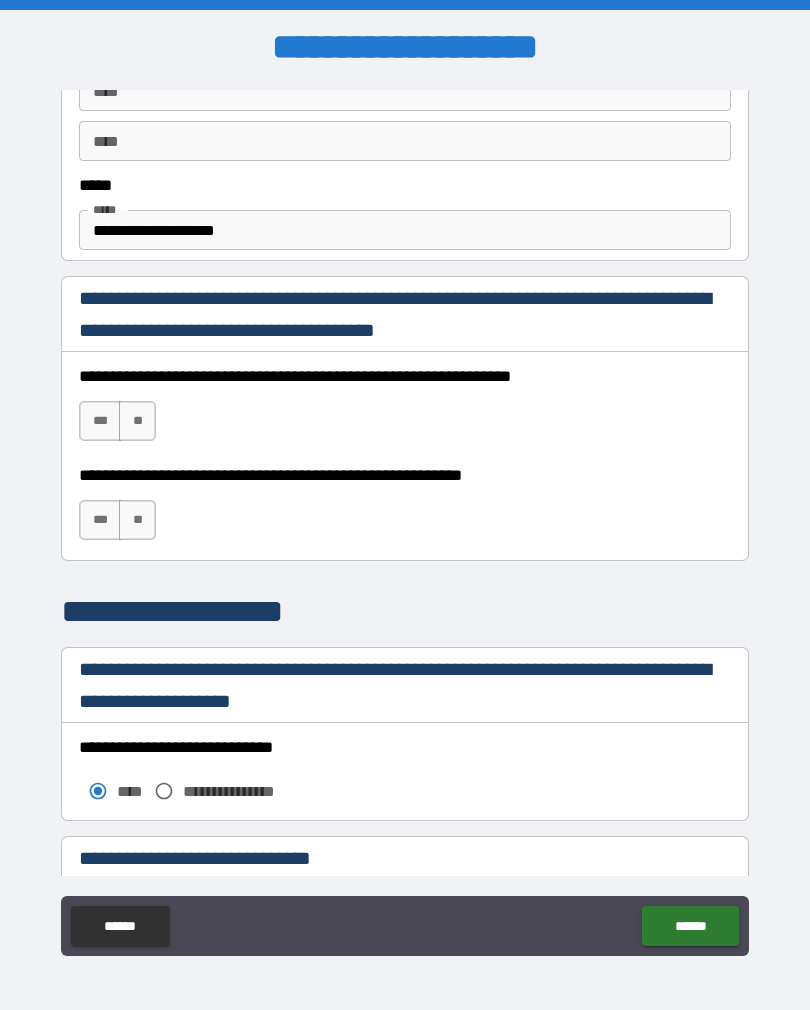 type on "**" 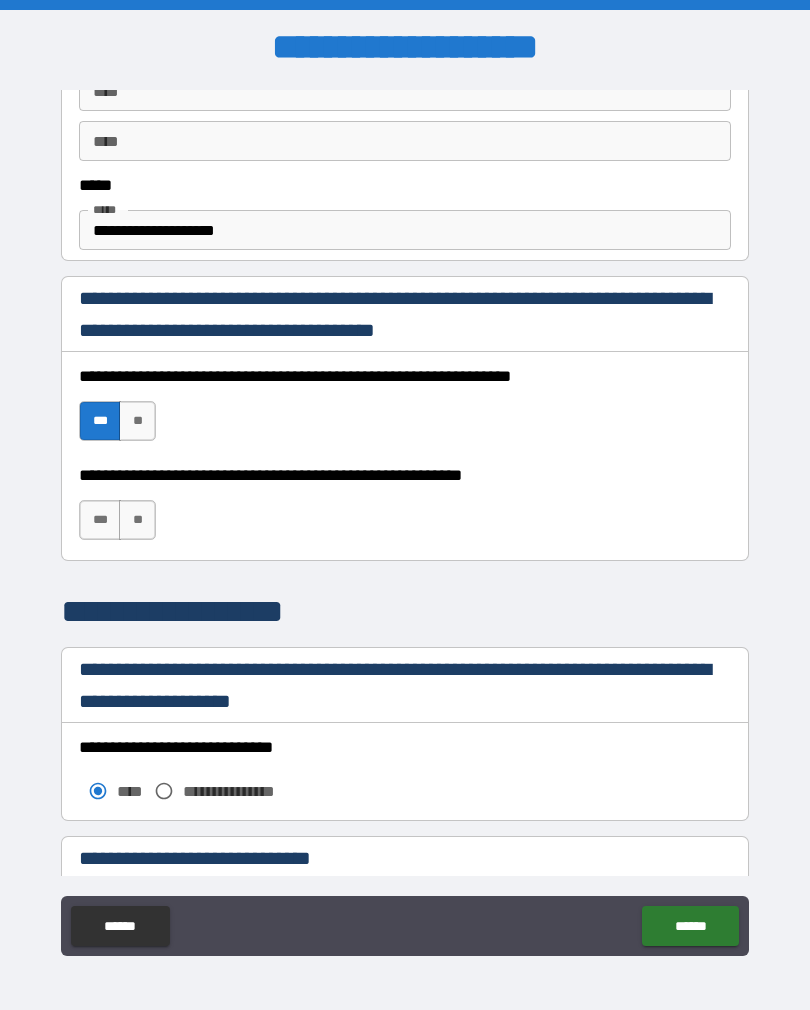 click on "***" at bounding box center [100, 520] 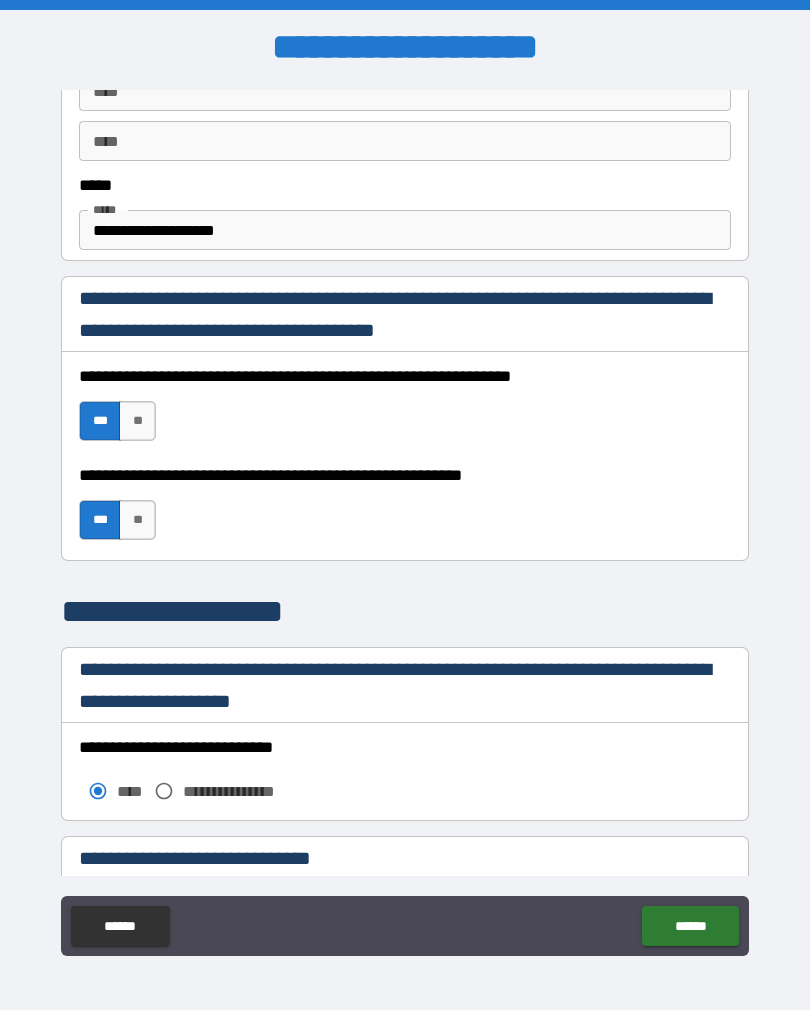 click on "**" at bounding box center [137, 421] 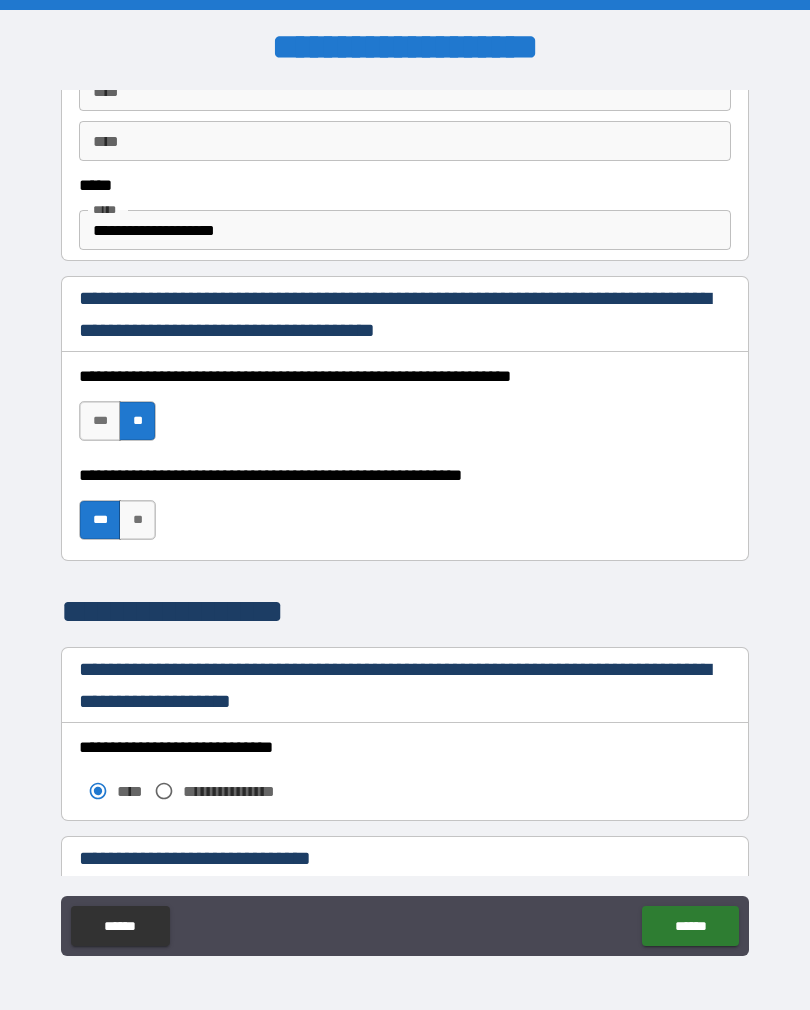 click on "***" at bounding box center [100, 421] 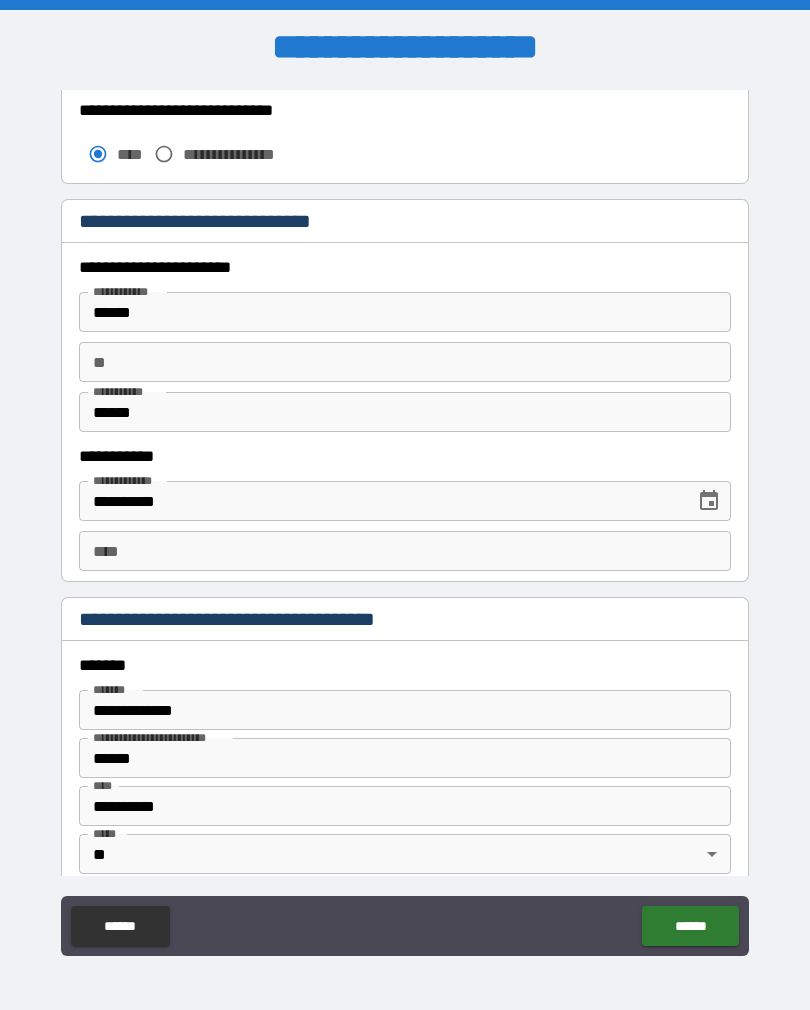 scroll, scrollTop: 1759, scrollLeft: 0, axis: vertical 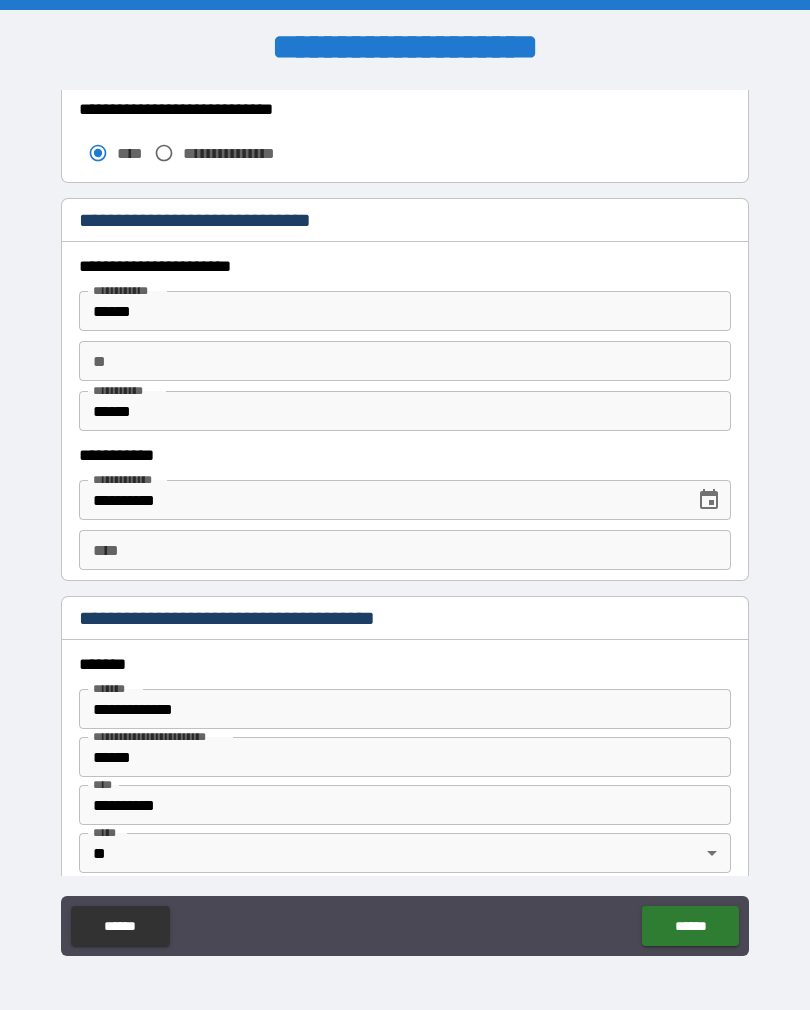 click on "****" at bounding box center (405, 550) 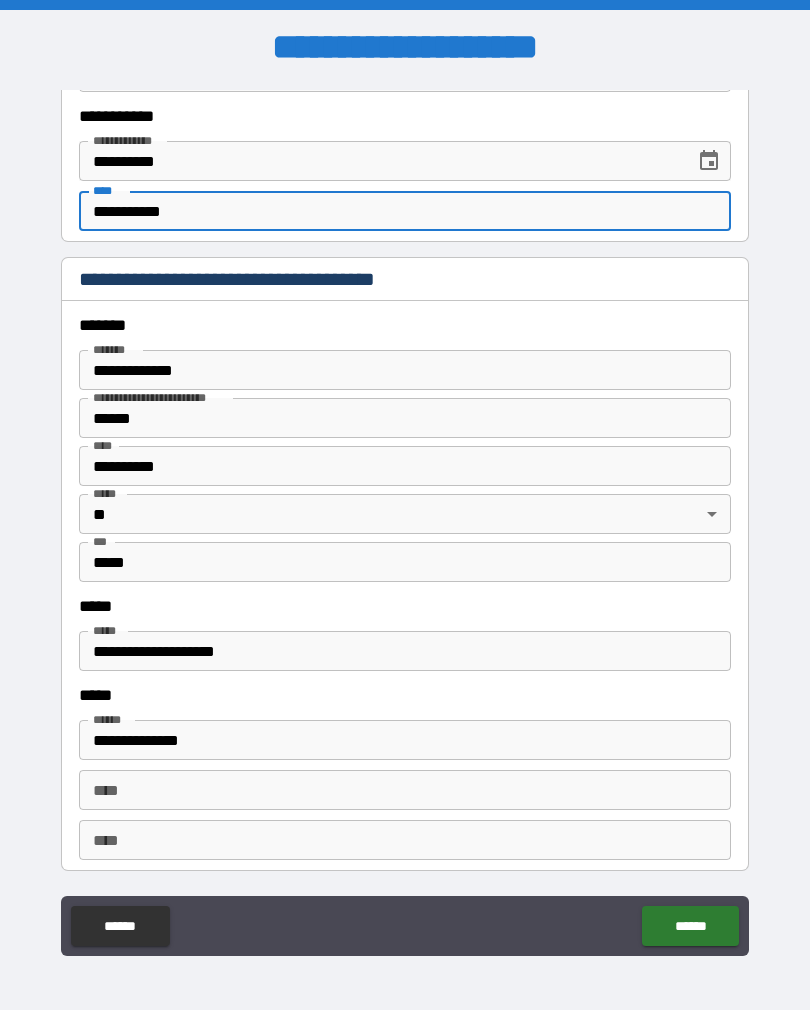 scroll, scrollTop: 2099, scrollLeft: 0, axis: vertical 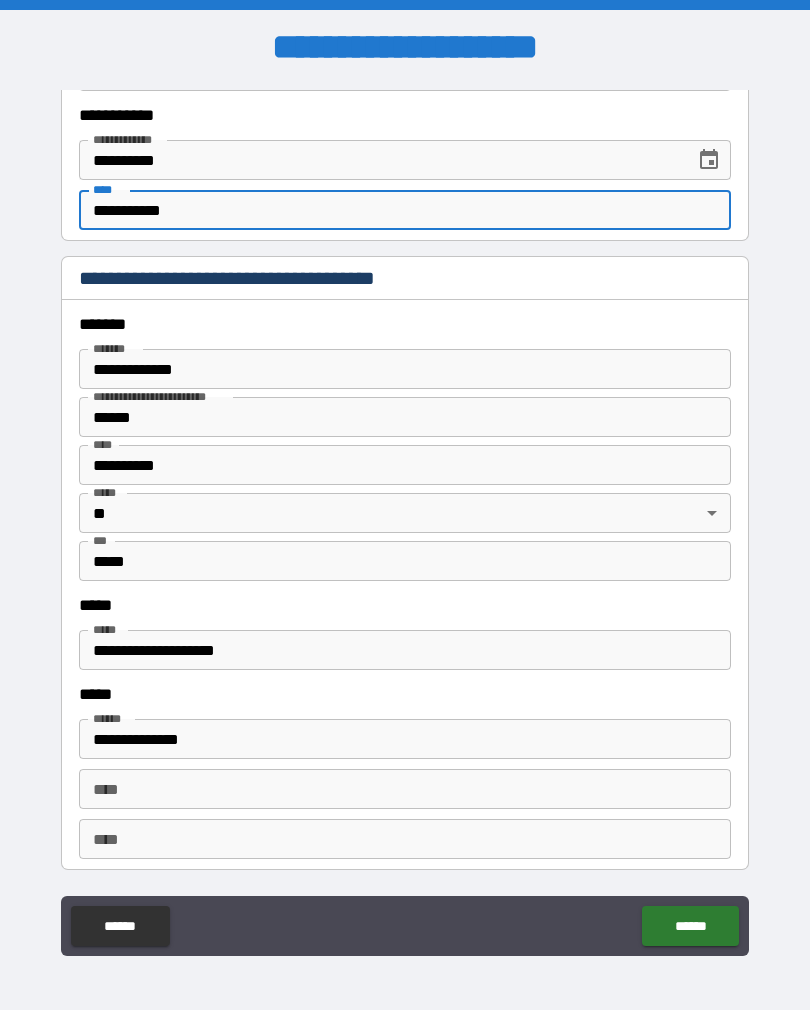 type on "**********" 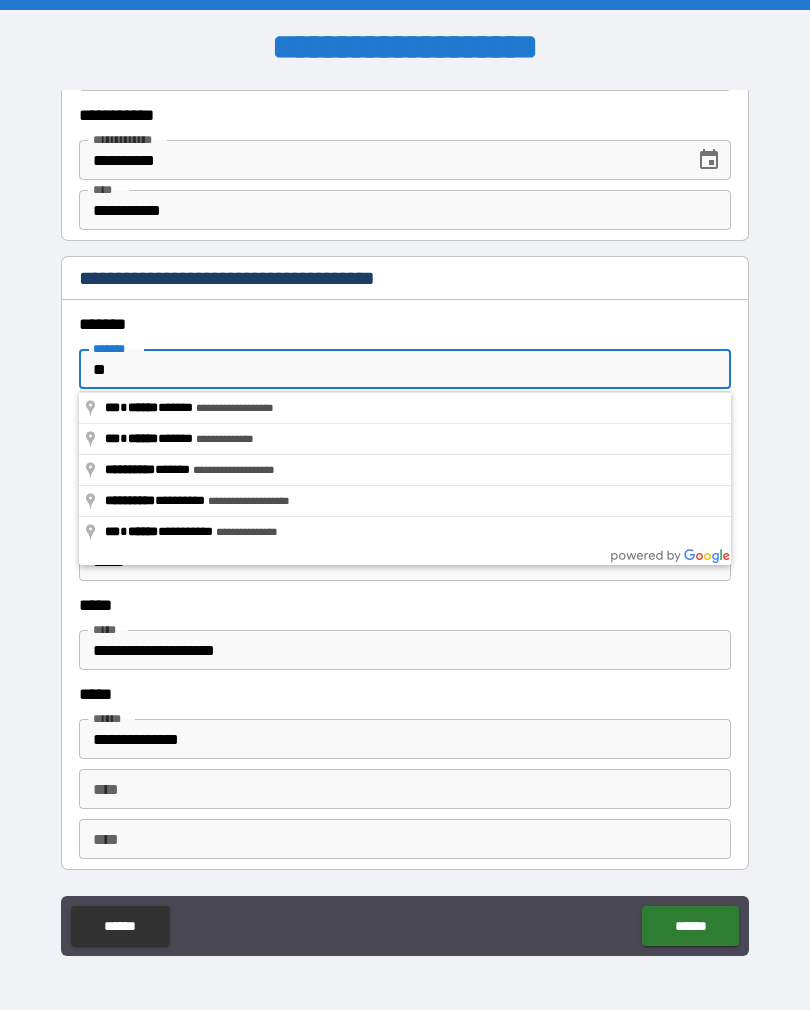 type on "*" 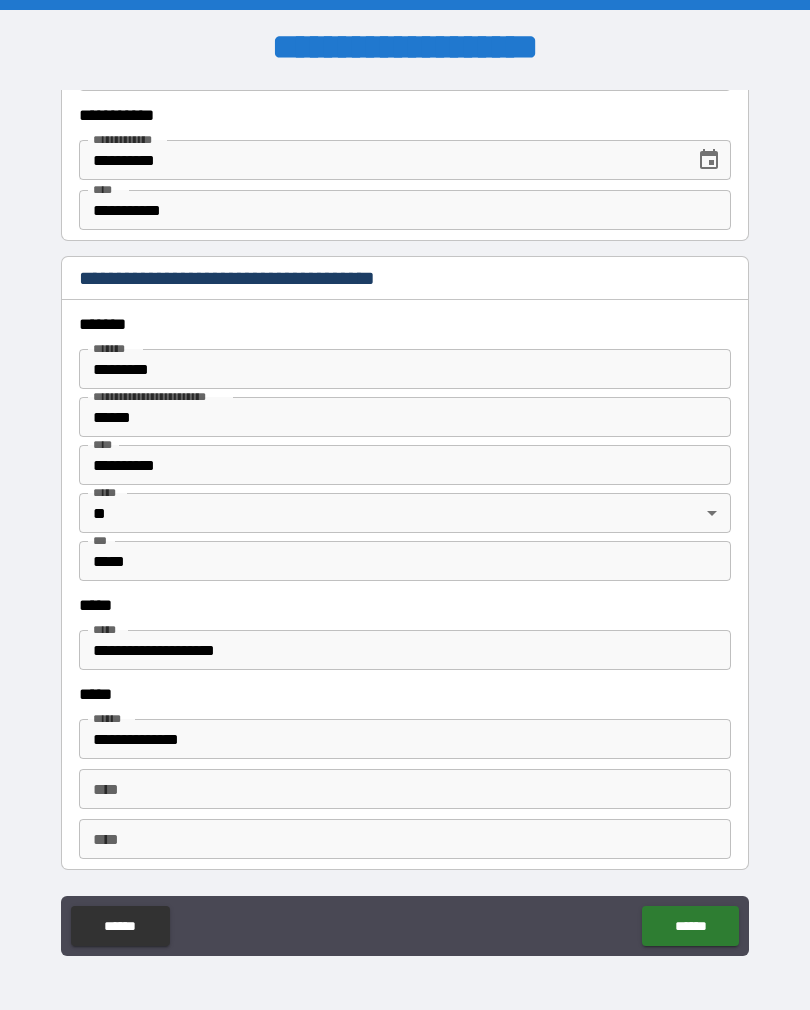 type on "**********" 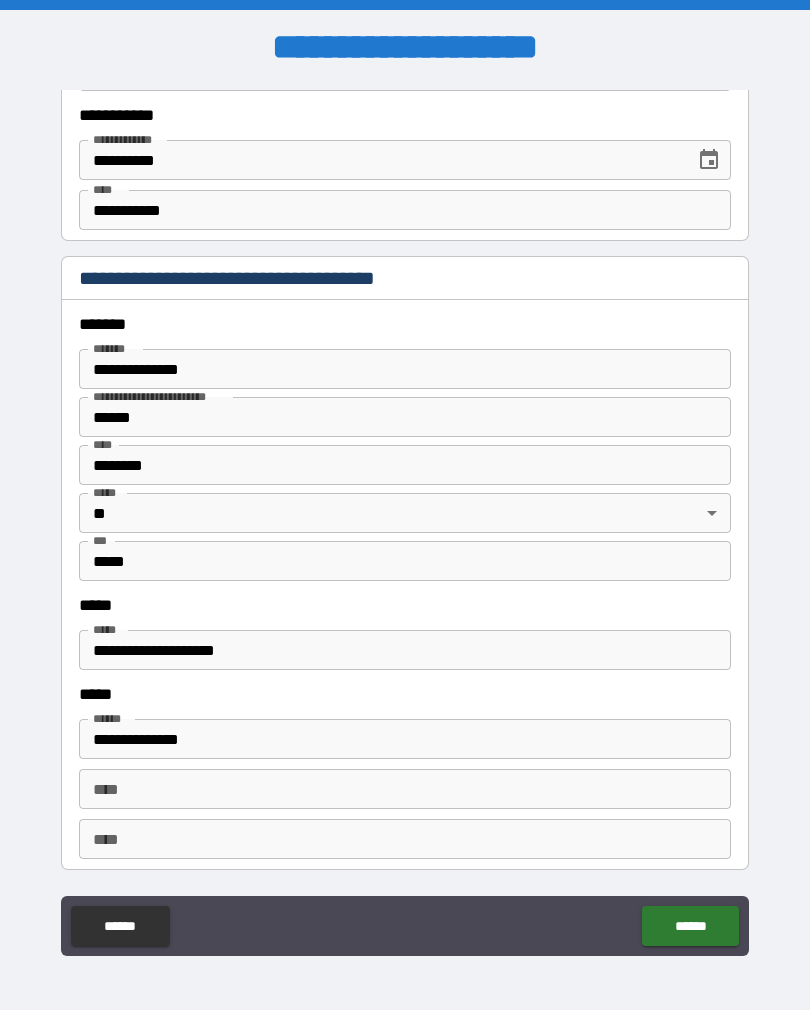 click on "******" at bounding box center (405, 417) 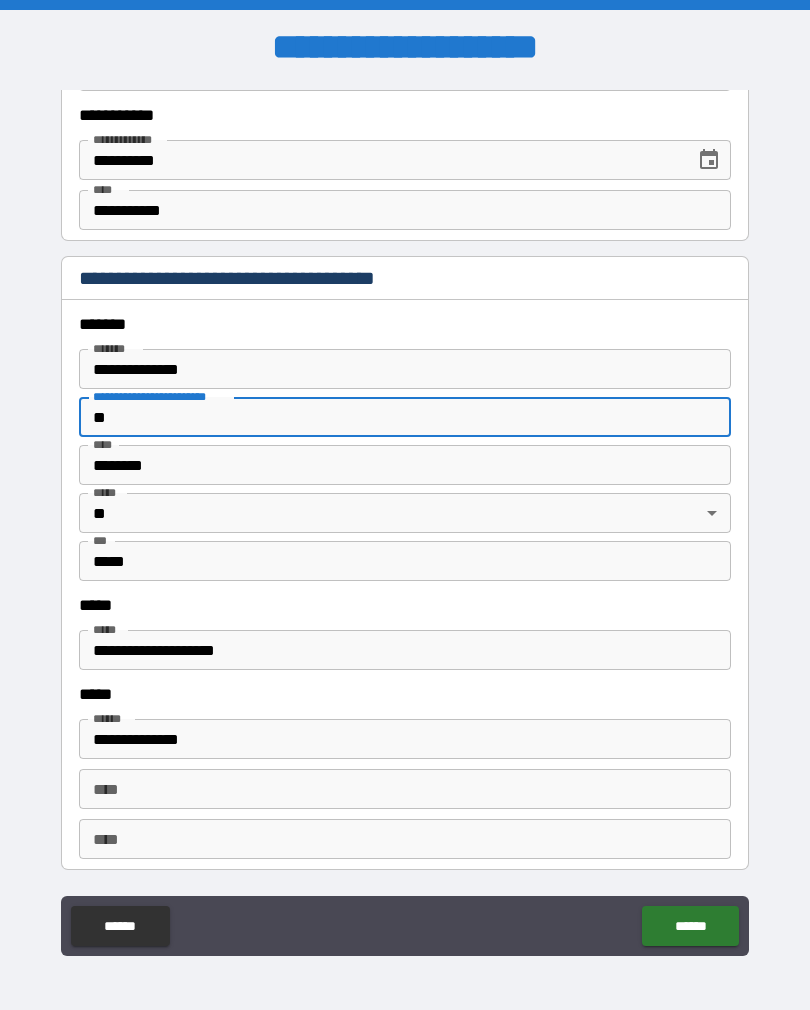 type on "*" 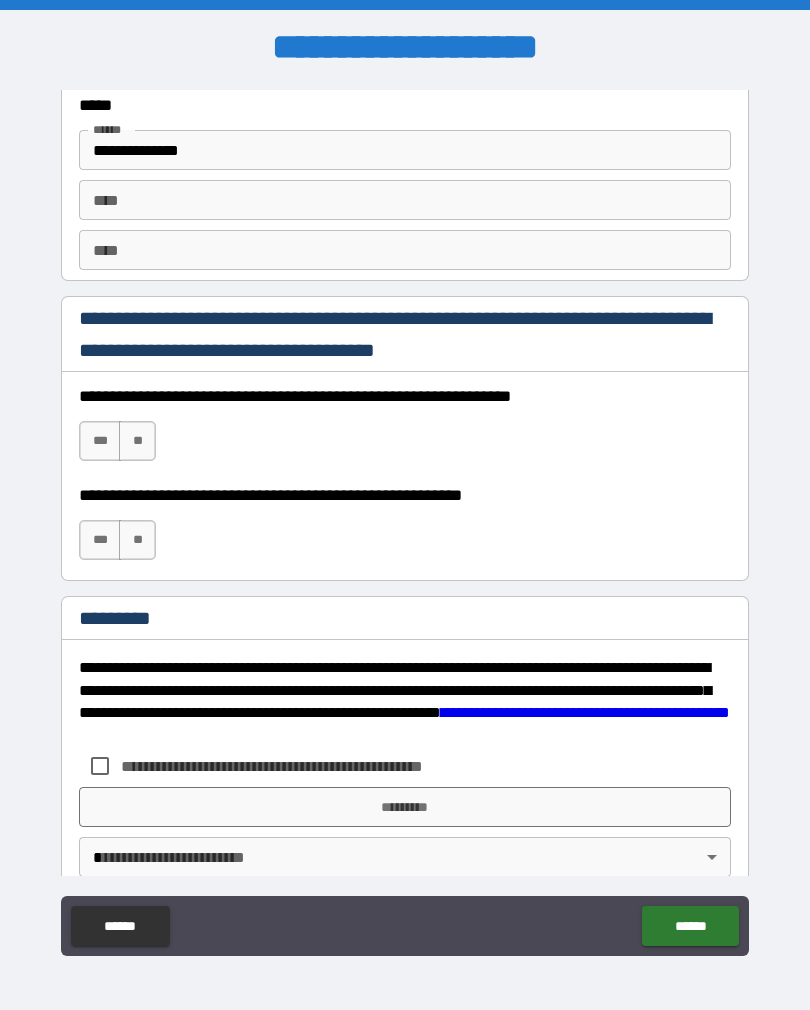 scroll, scrollTop: 2689, scrollLeft: 0, axis: vertical 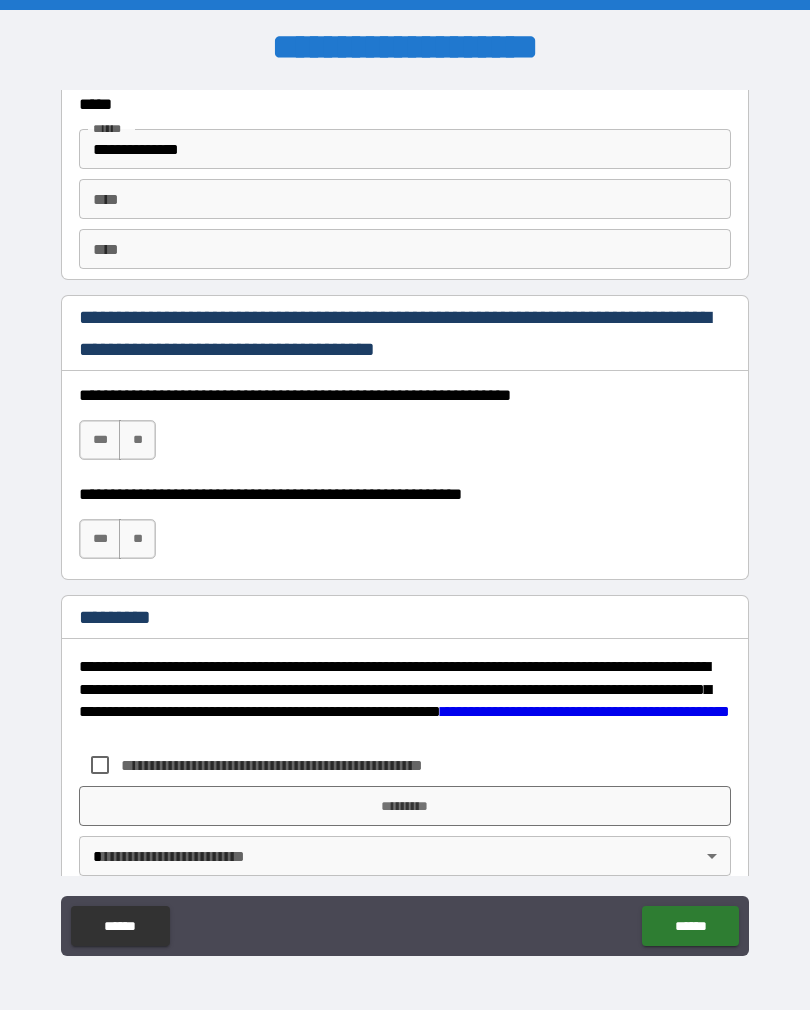 type on "**" 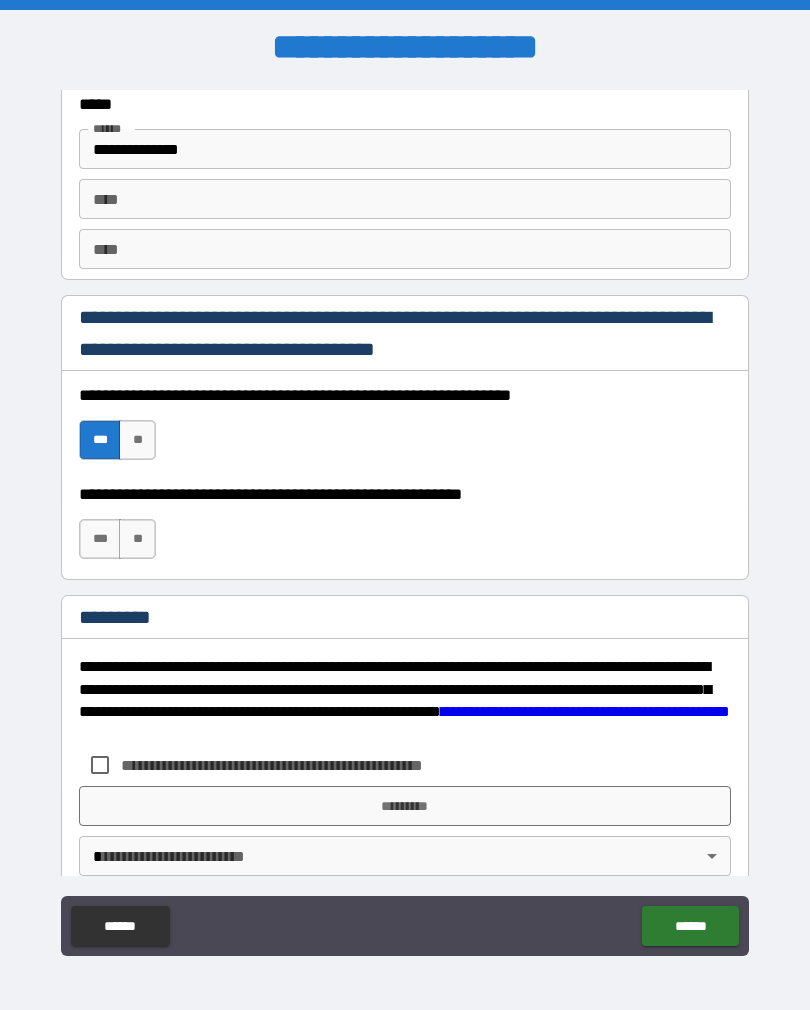 click on "***" at bounding box center (100, 539) 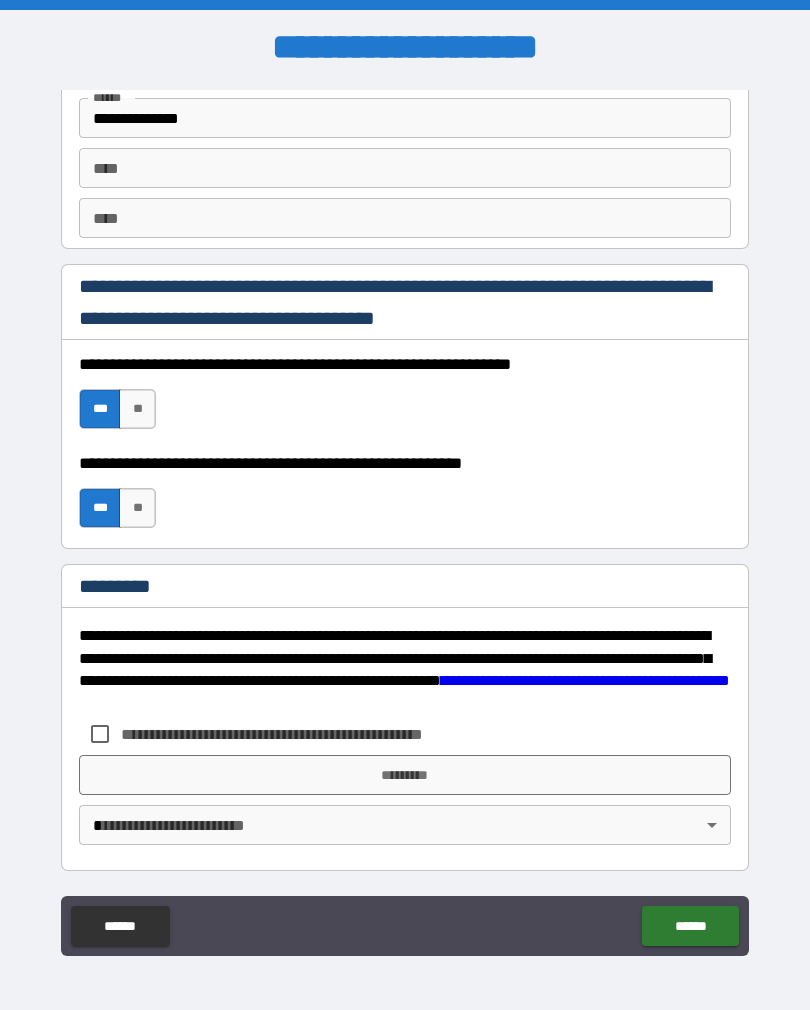 scroll, scrollTop: 2720, scrollLeft: 0, axis: vertical 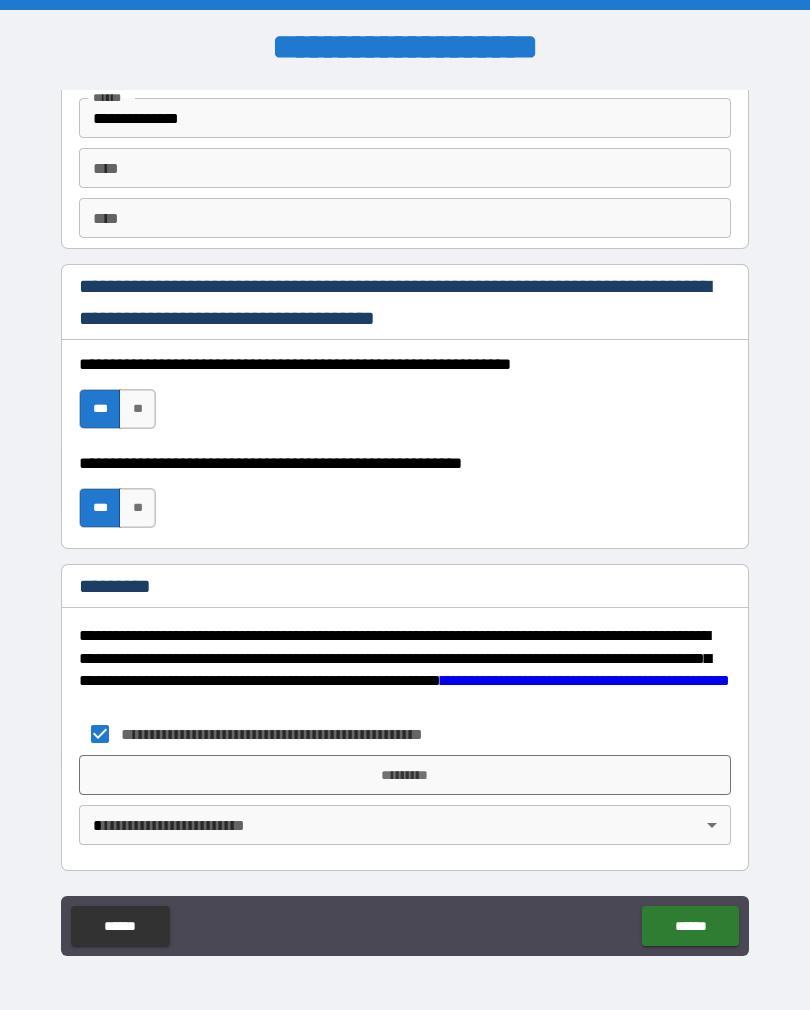 click on "**********" at bounding box center (405, 520) 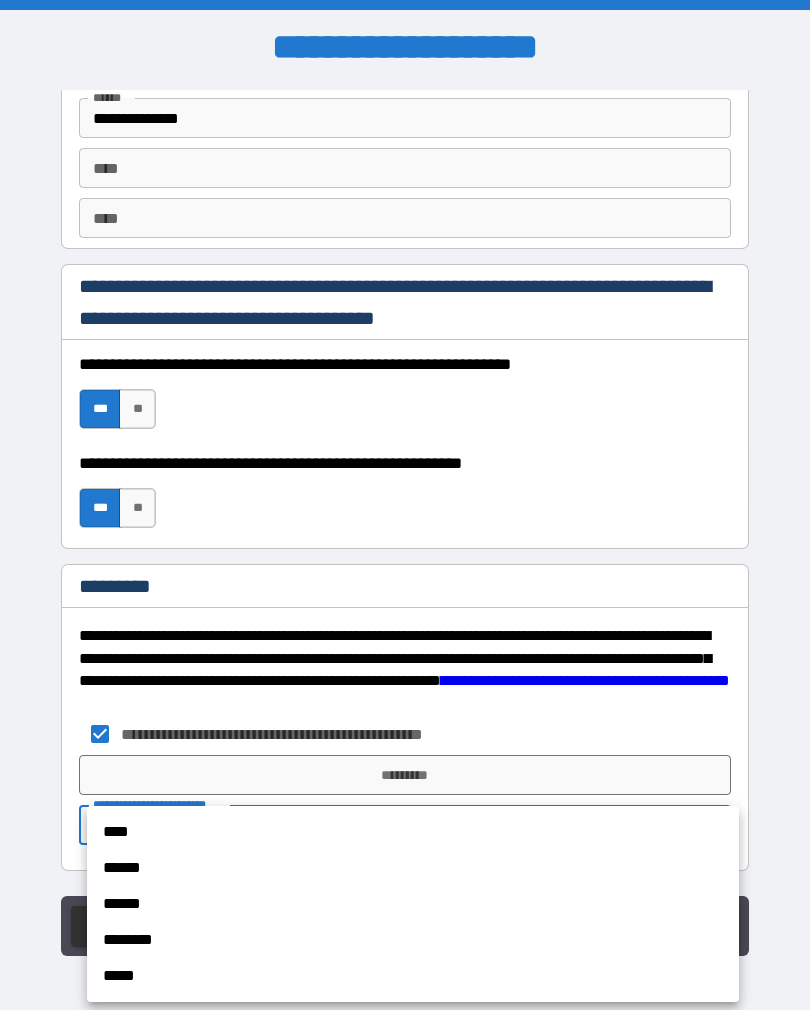click on "****" at bounding box center (413, 832) 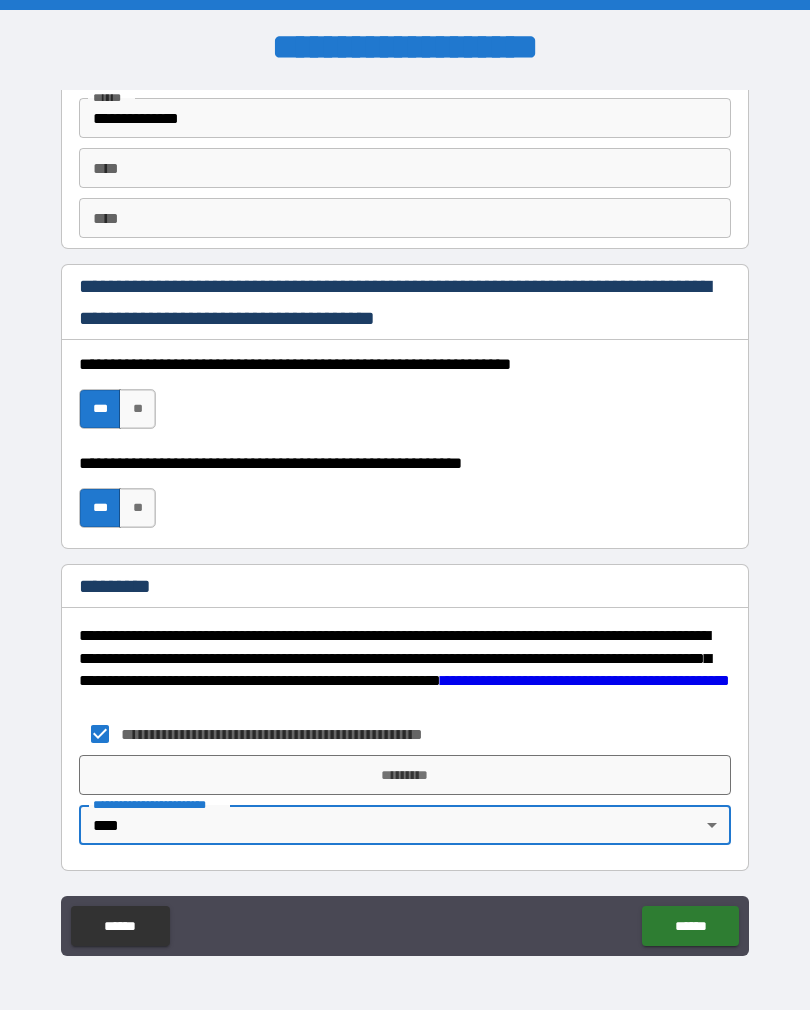 click on "*********" at bounding box center [405, 775] 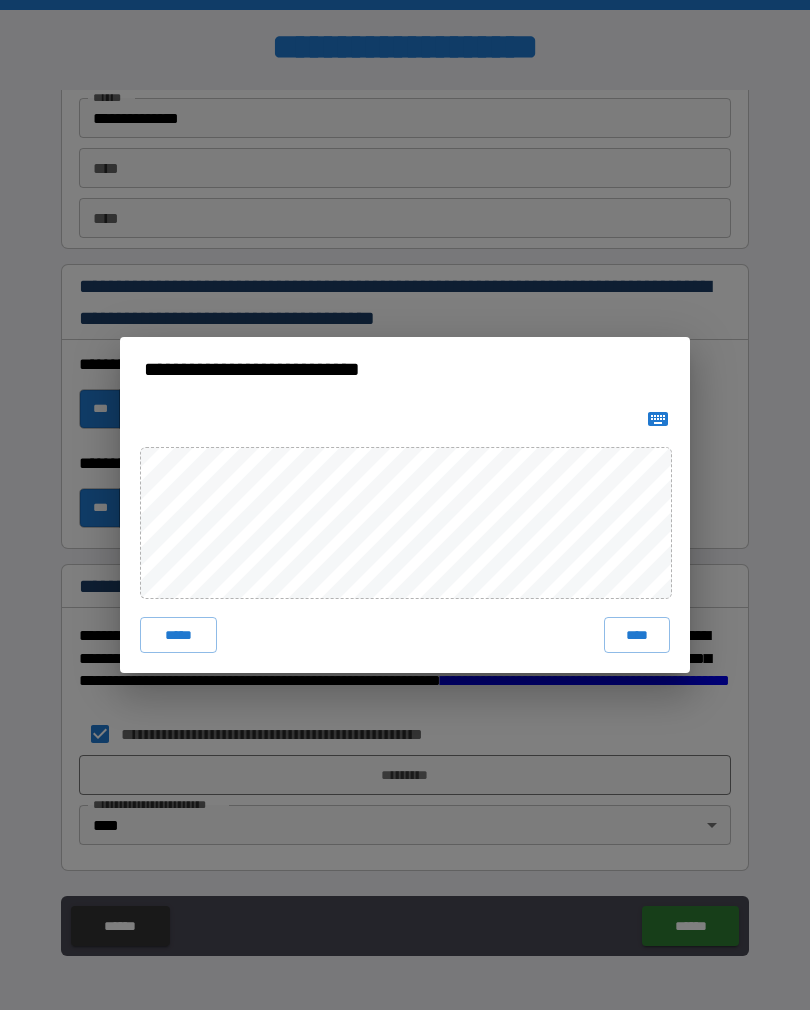 click on "****" at bounding box center [637, 635] 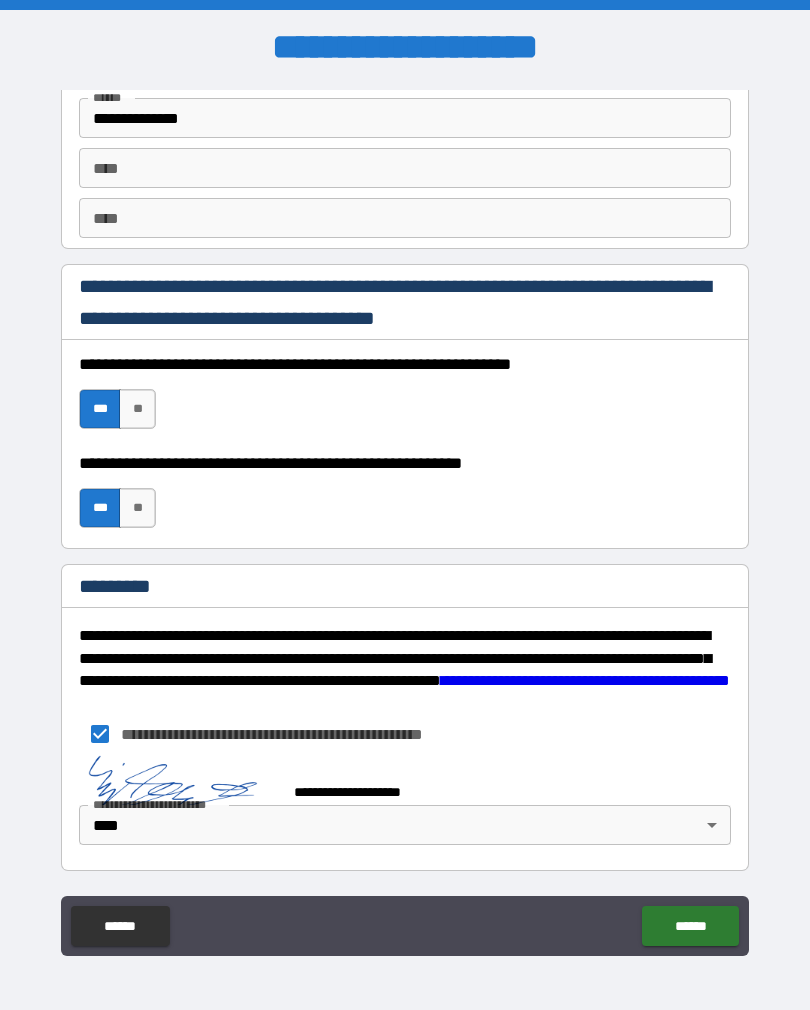 scroll, scrollTop: 2710, scrollLeft: 0, axis: vertical 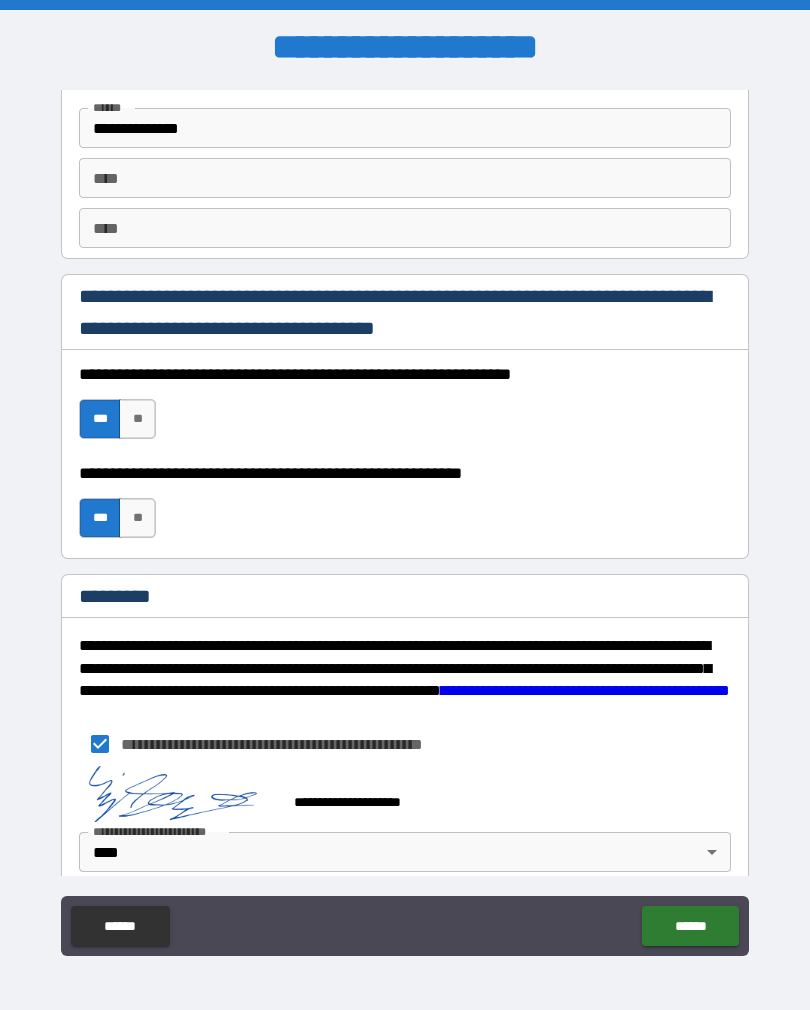 click on "******" at bounding box center [690, 926] 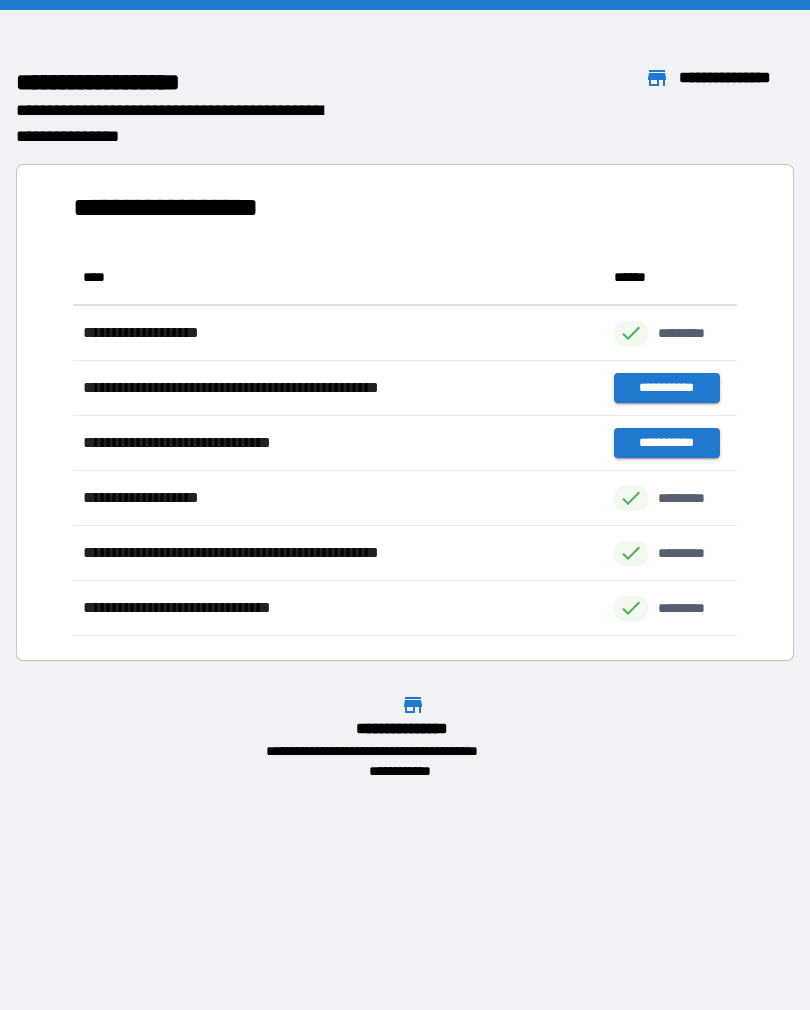 scroll, scrollTop: 1, scrollLeft: 1, axis: both 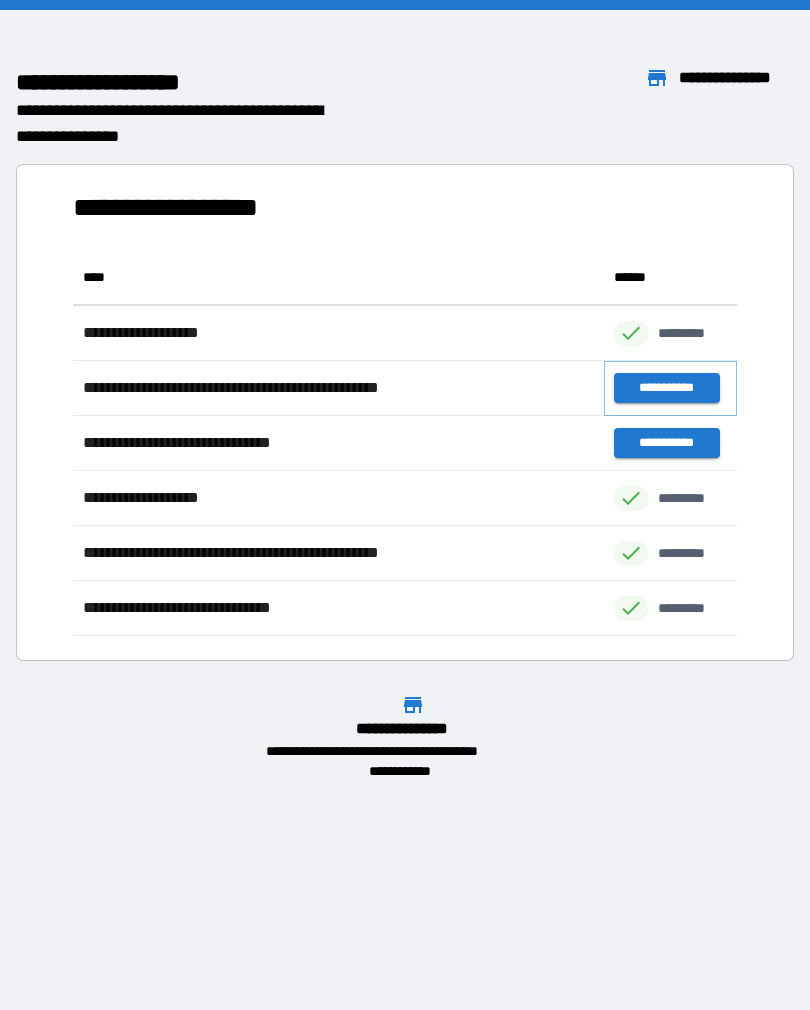 click on "**********" at bounding box center [666, 388] 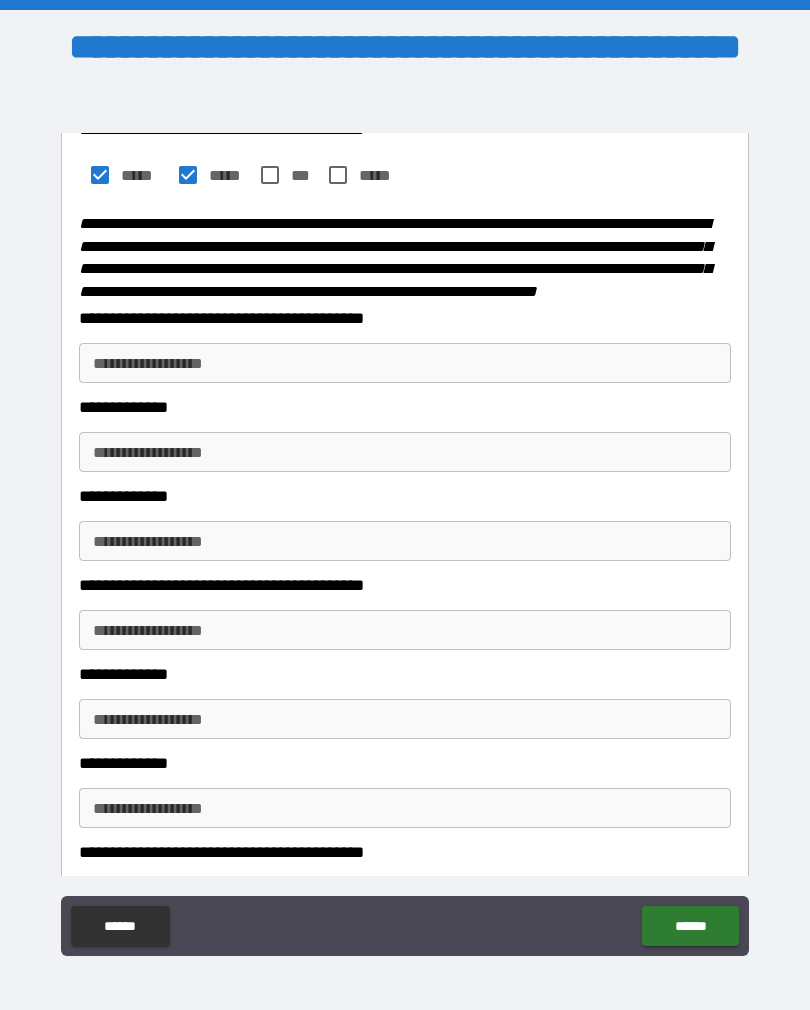 scroll, scrollTop: 484, scrollLeft: 0, axis: vertical 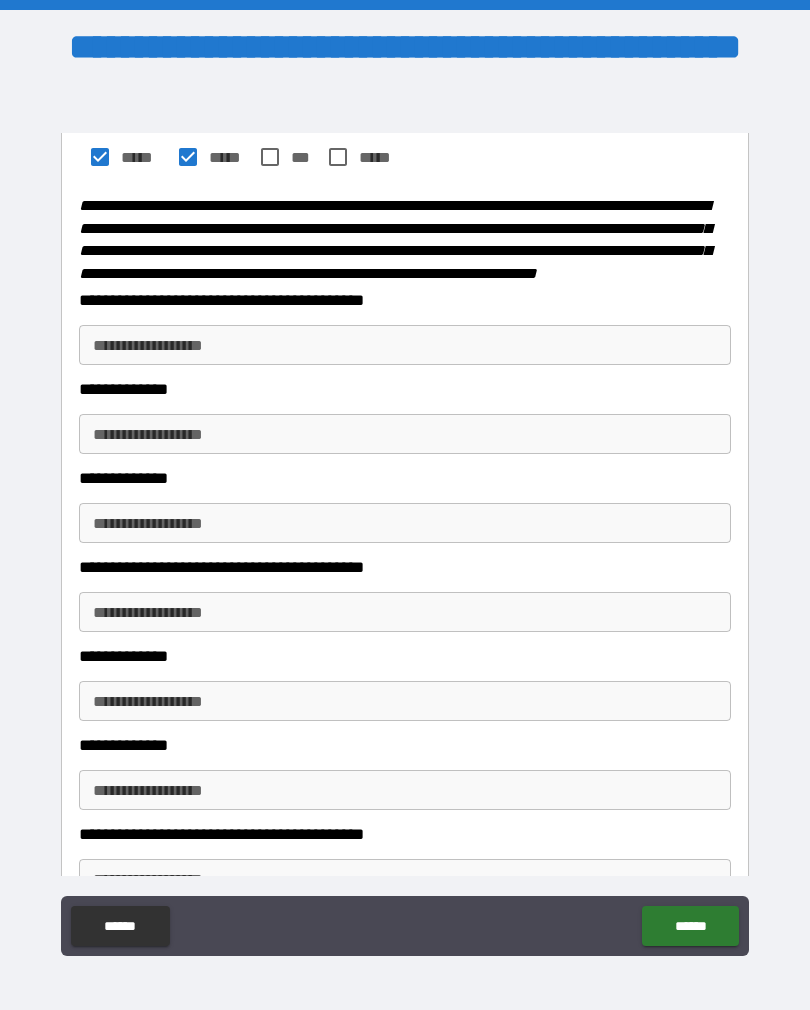 click on "**********" at bounding box center (405, 345) 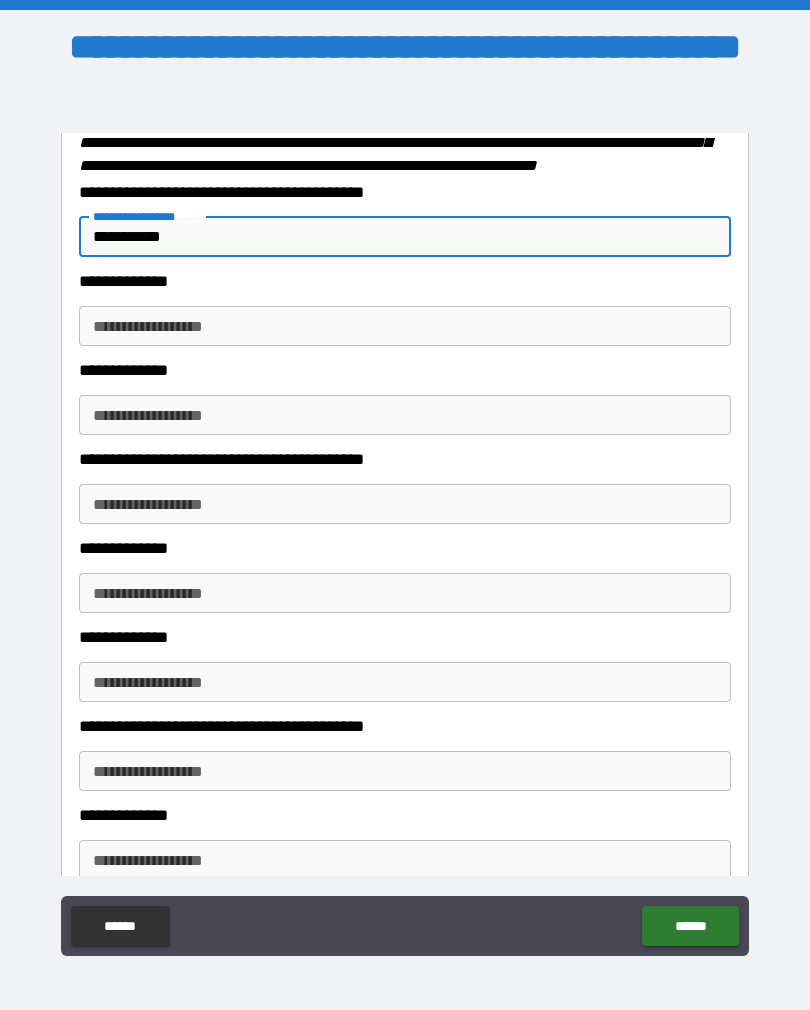 scroll, scrollTop: 574, scrollLeft: 0, axis: vertical 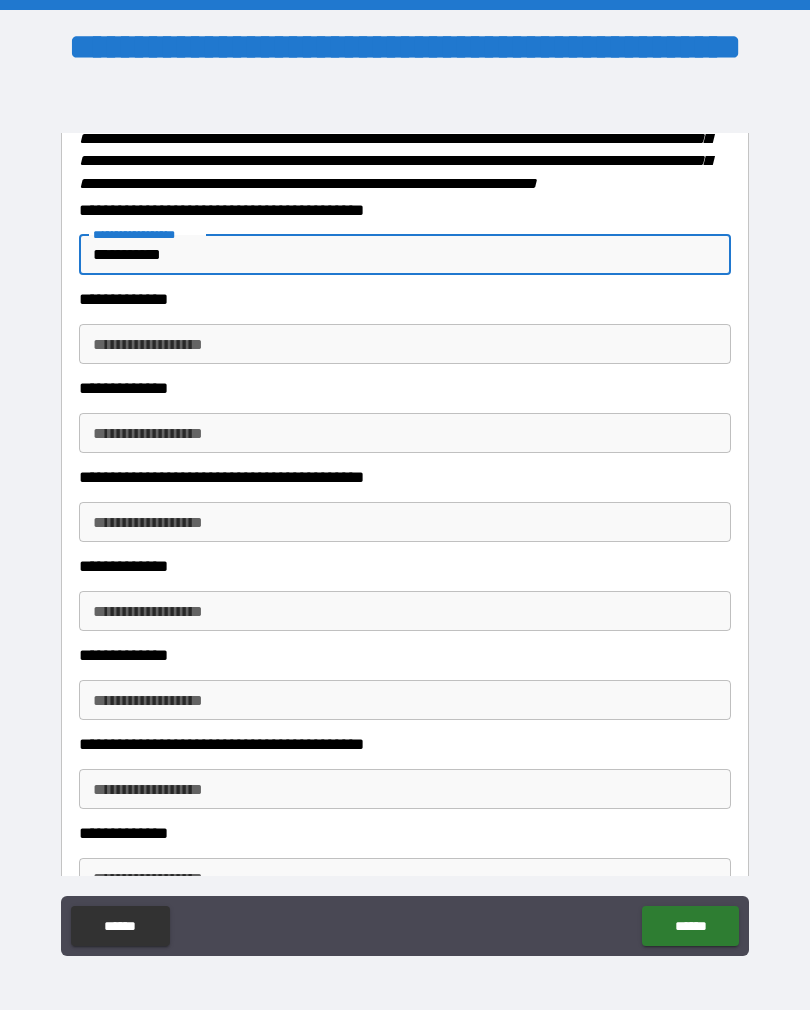 type on "**********" 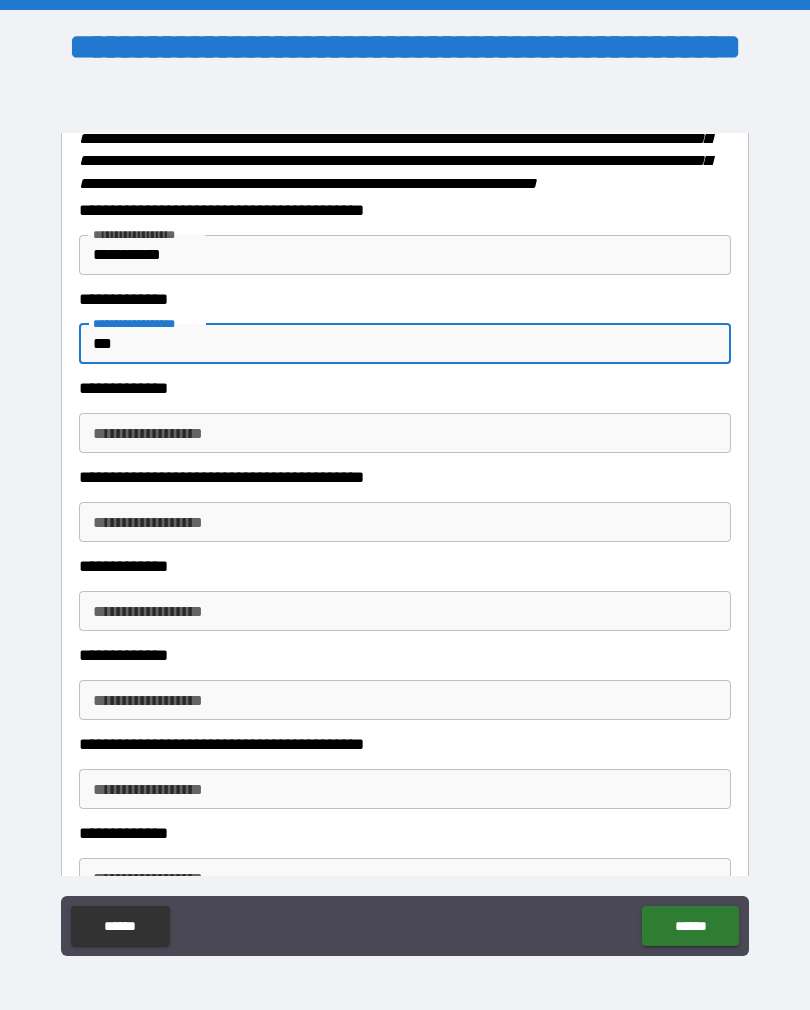 type on "***" 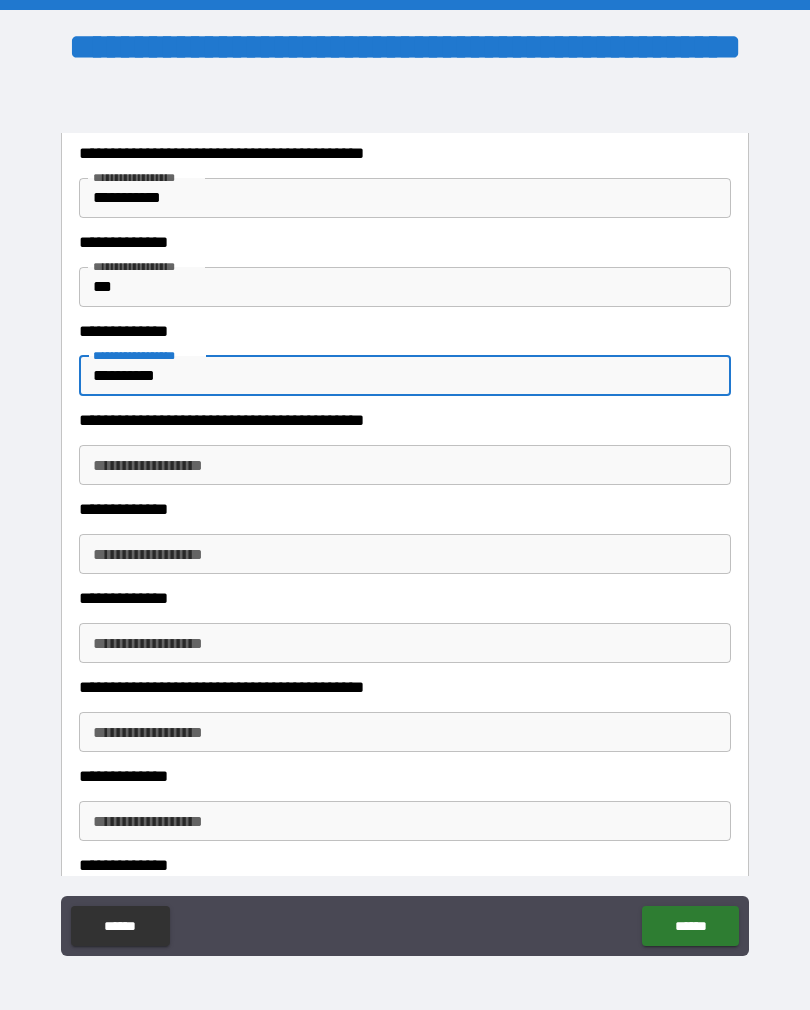 scroll, scrollTop: 642, scrollLeft: 0, axis: vertical 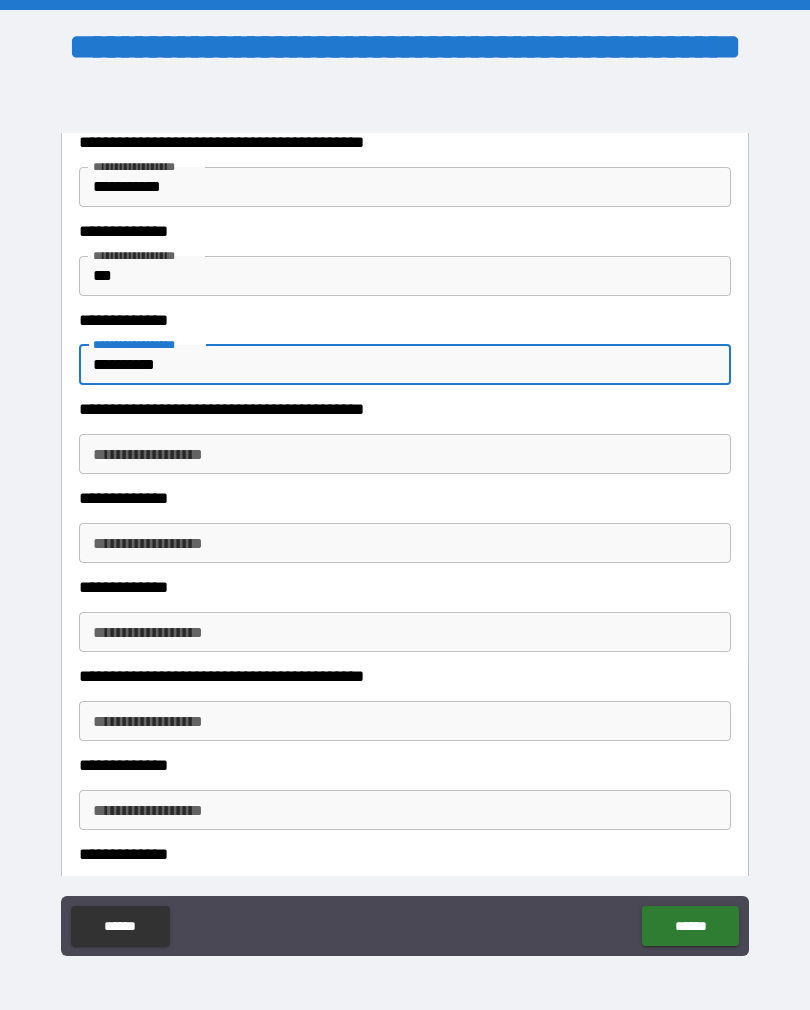 type on "**********" 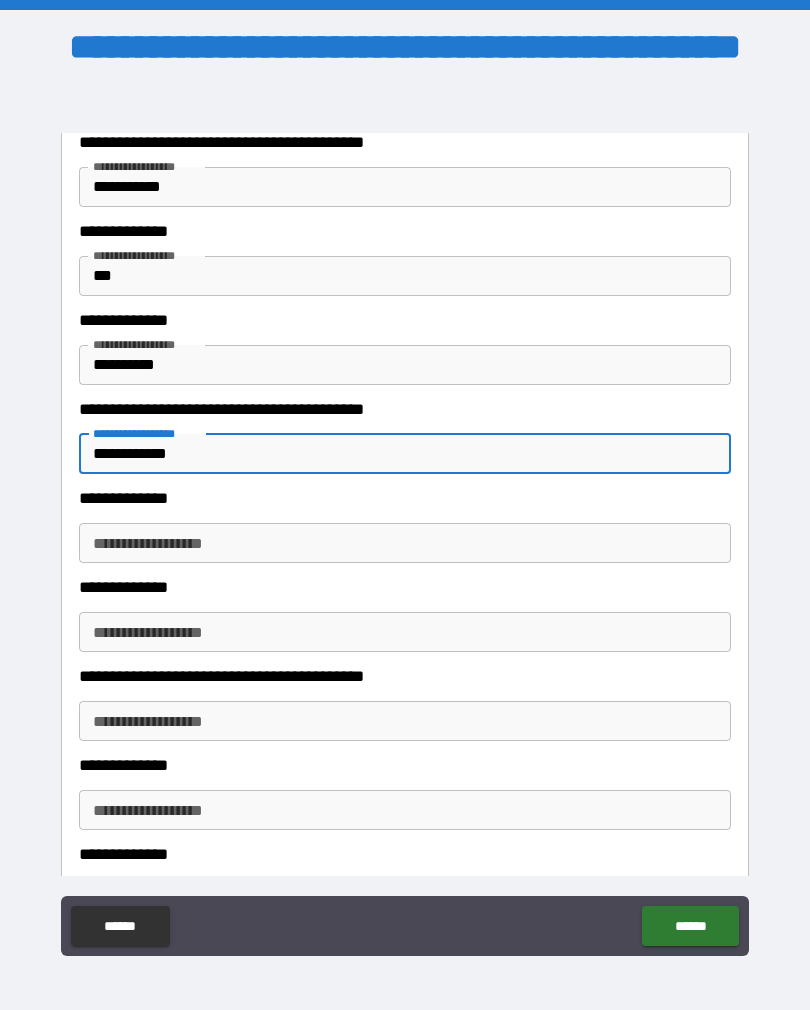 type on "**********" 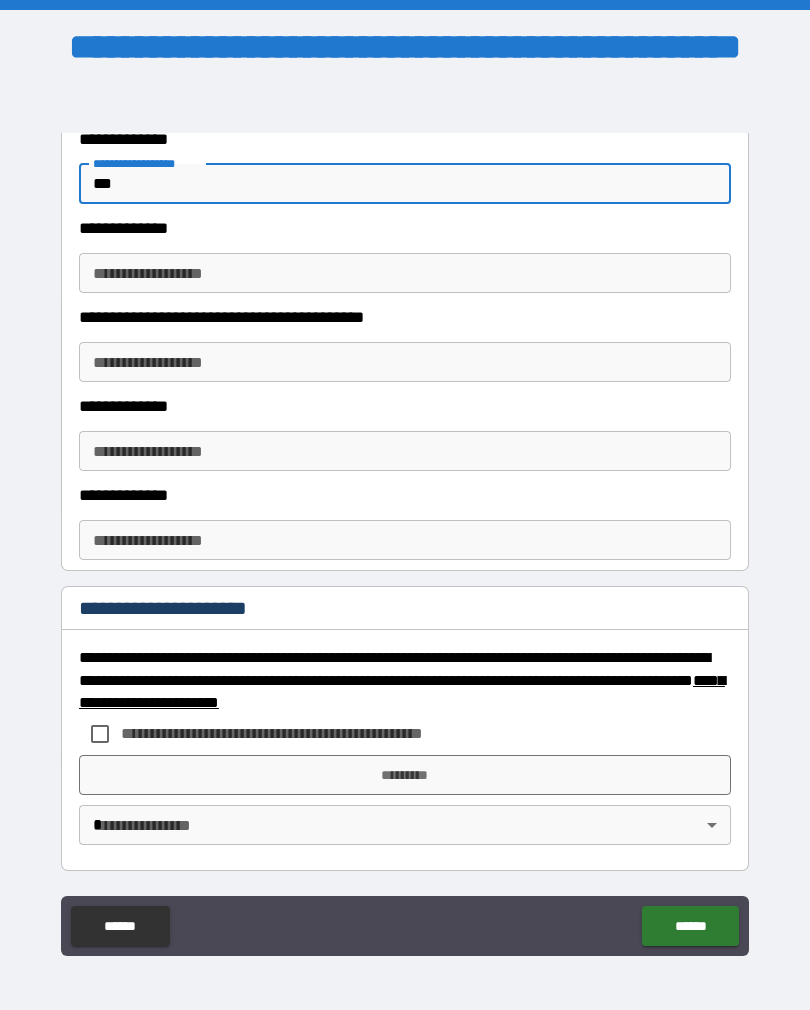 scroll, scrollTop: 1006, scrollLeft: 0, axis: vertical 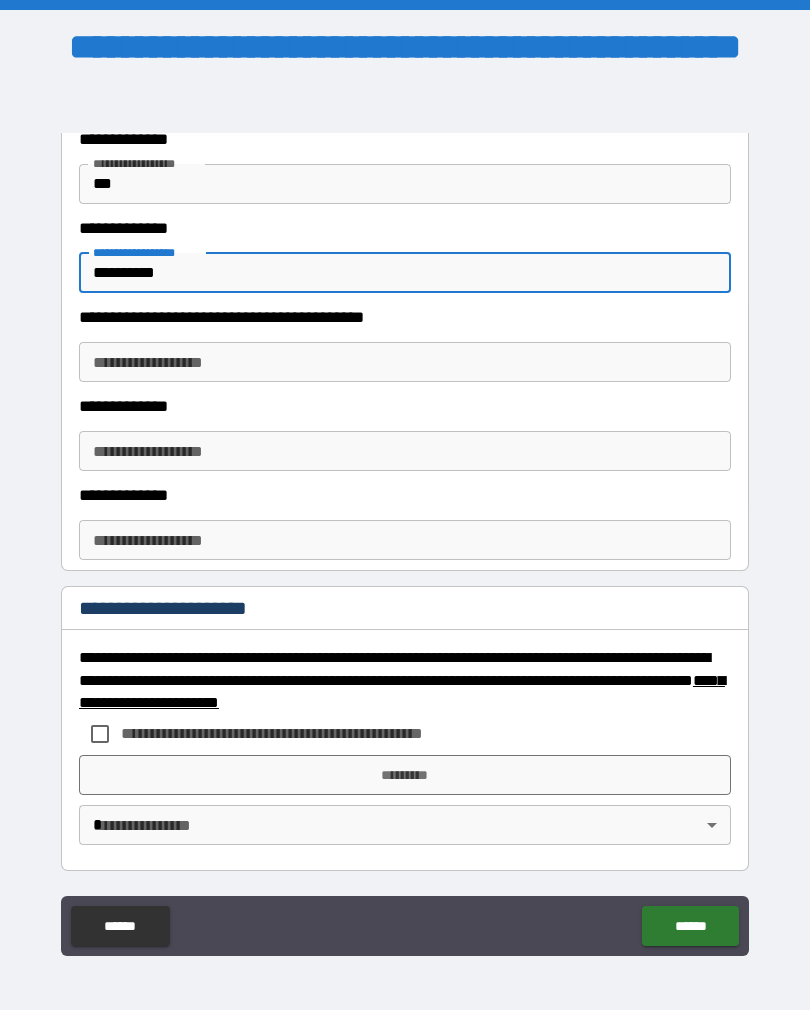 type on "**********" 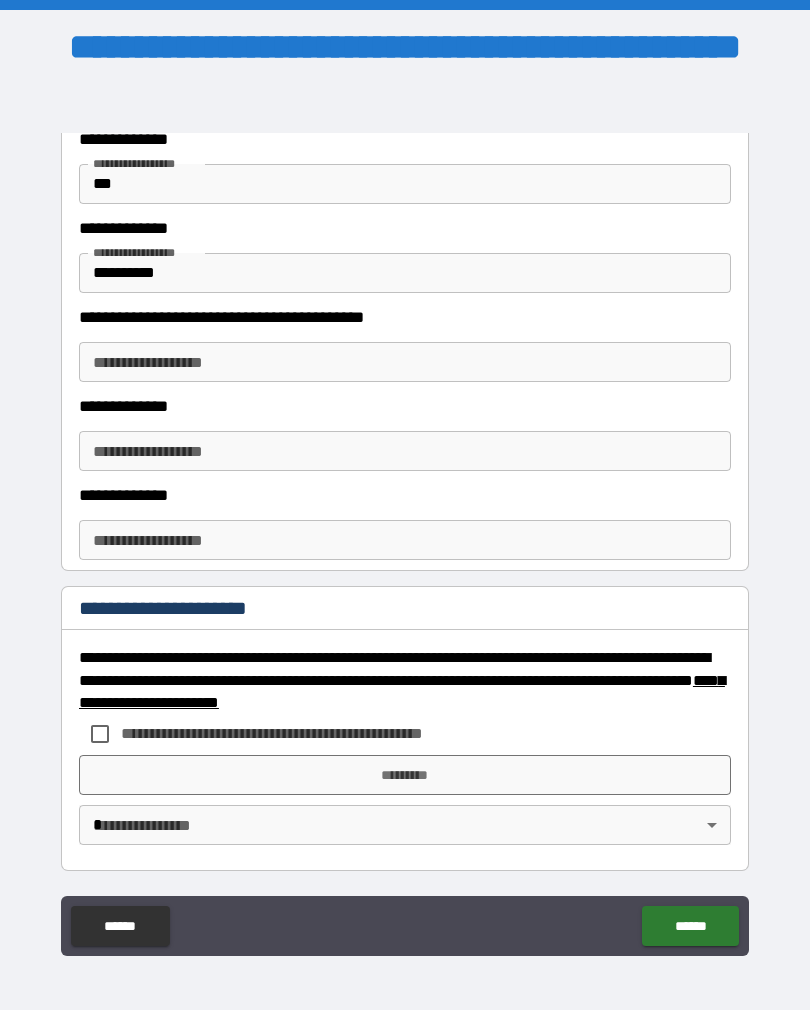 click on "**********" at bounding box center [405, 520] 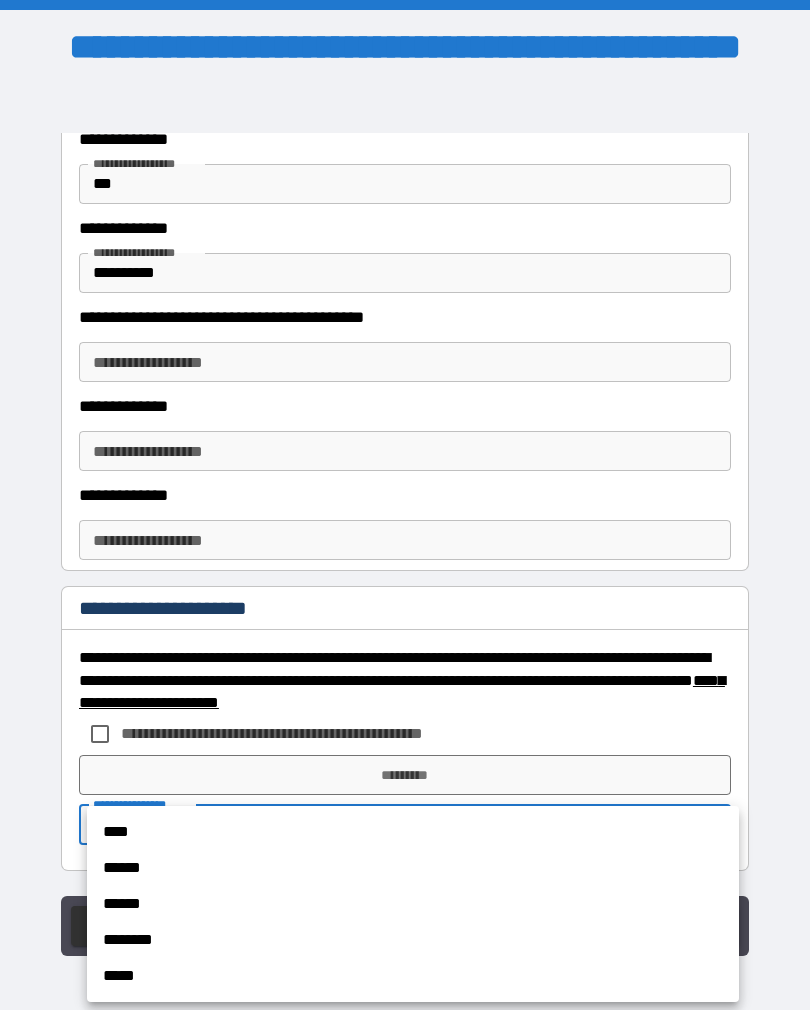 click on "****" at bounding box center (413, 832) 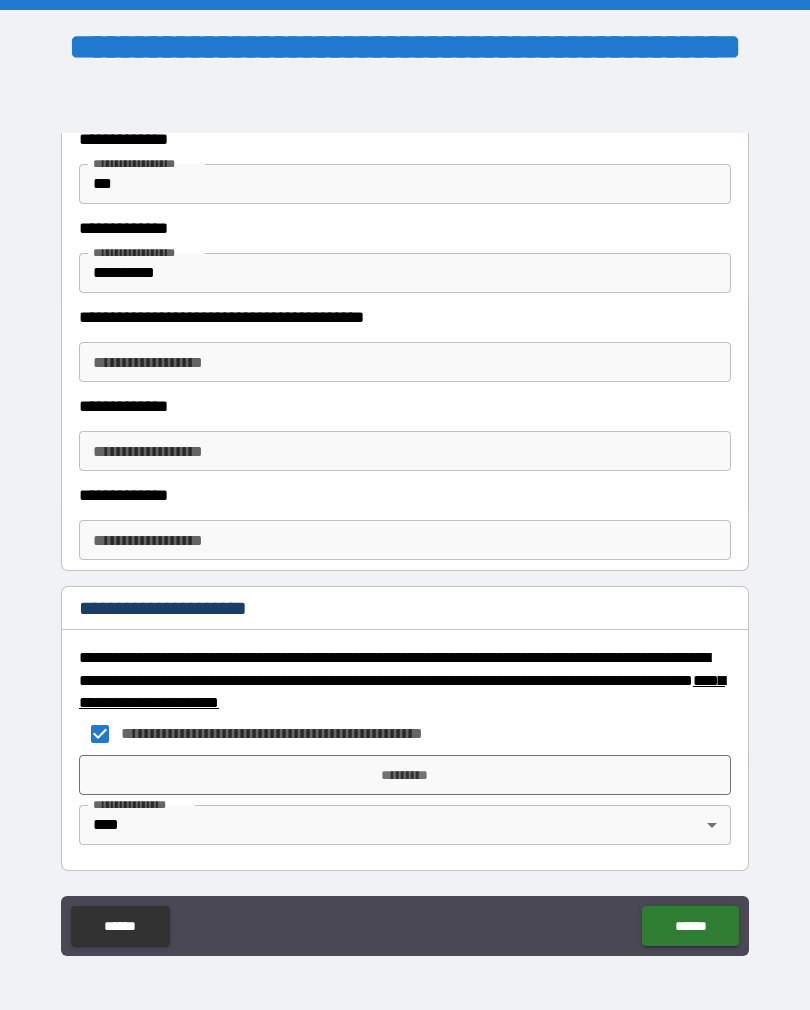 click on "*********" at bounding box center (405, 775) 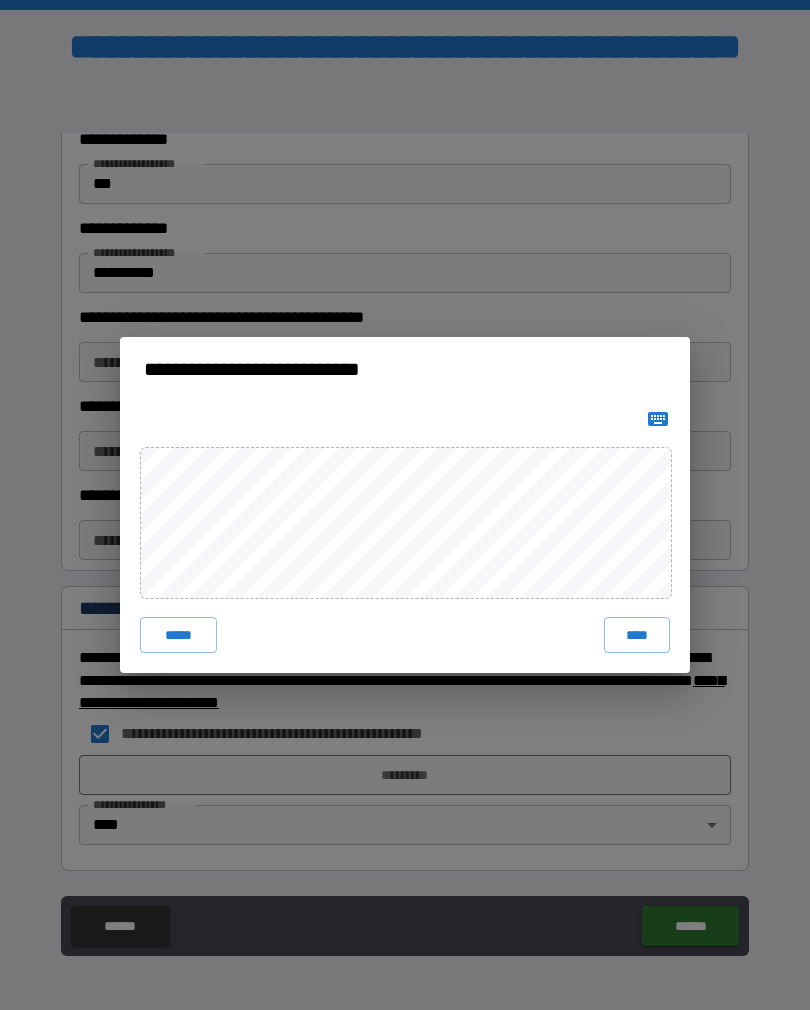 click on "****" at bounding box center [637, 635] 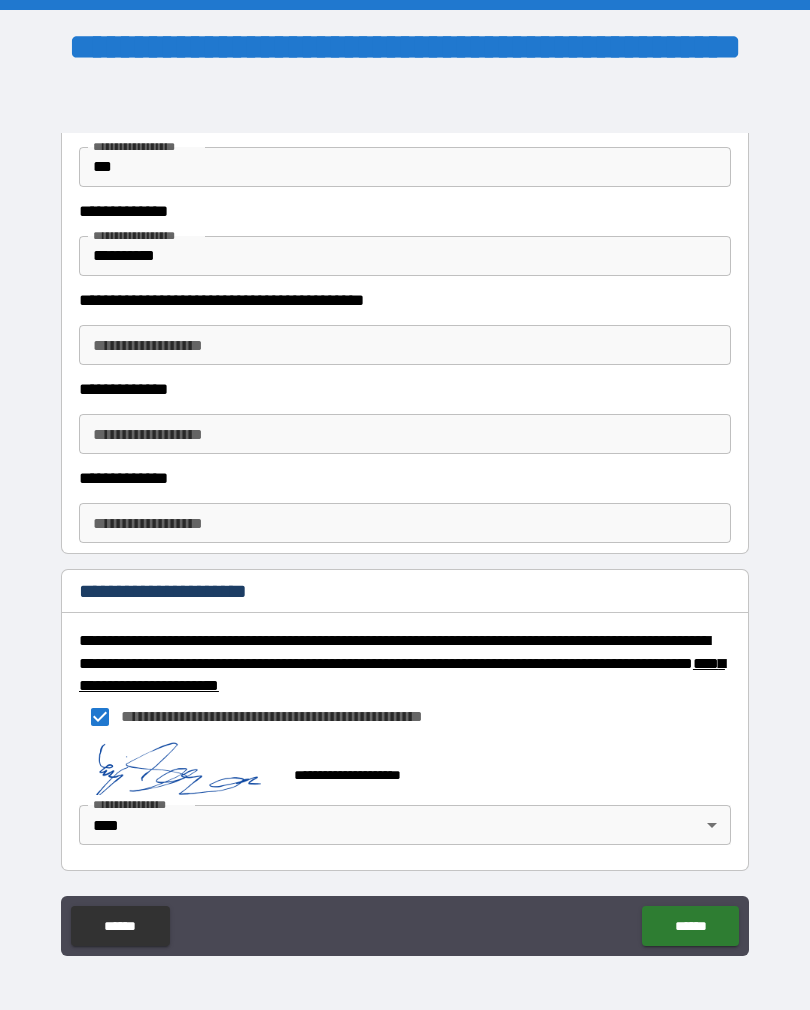 scroll, scrollTop: 1010, scrollLeft: 0, axis: vertical 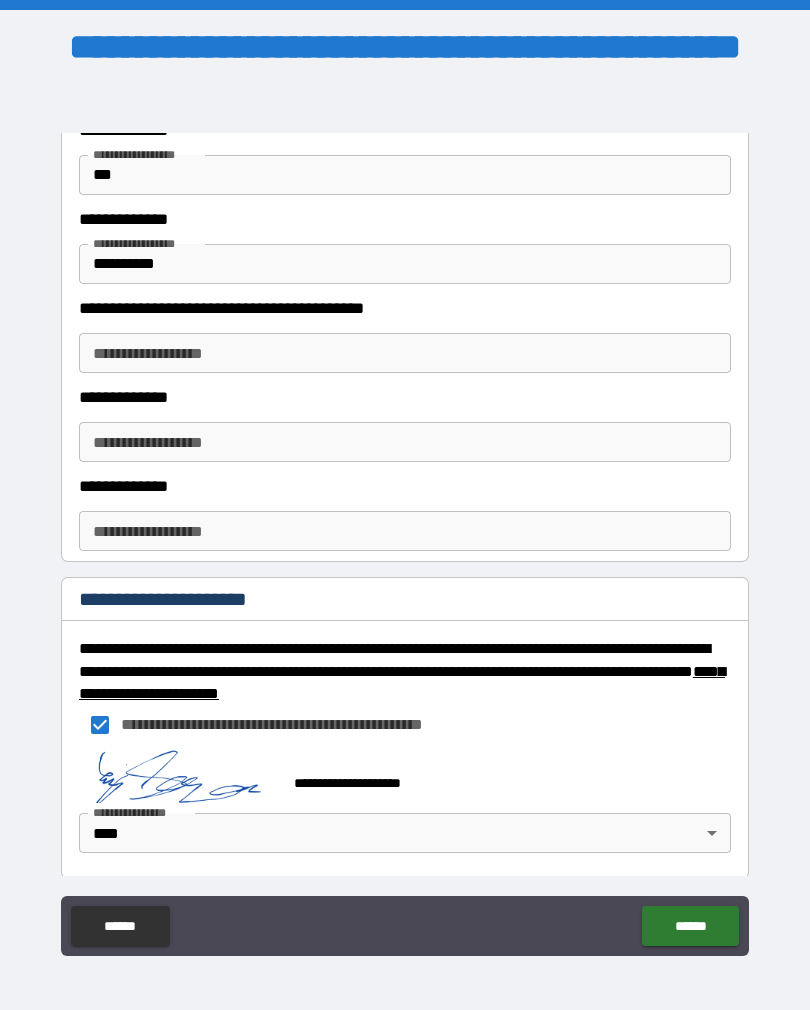click on "******" at bounding box center (690, 926) 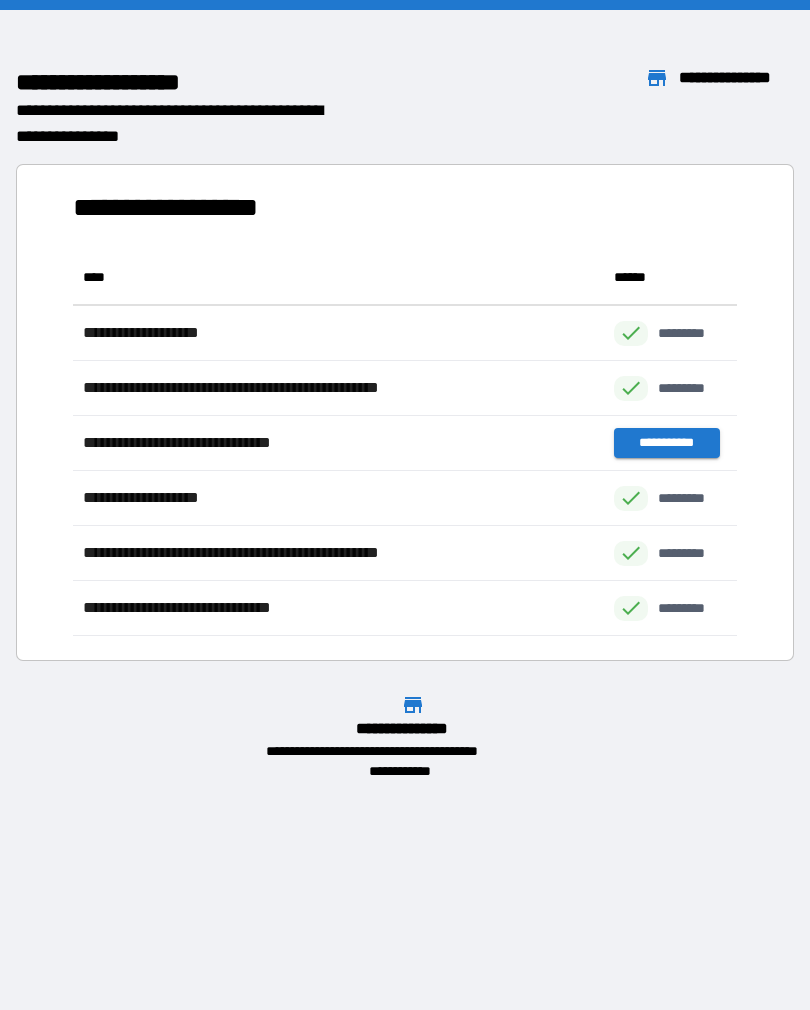scroll, scrollTop: 386, scrollLeft: 664, axis: both 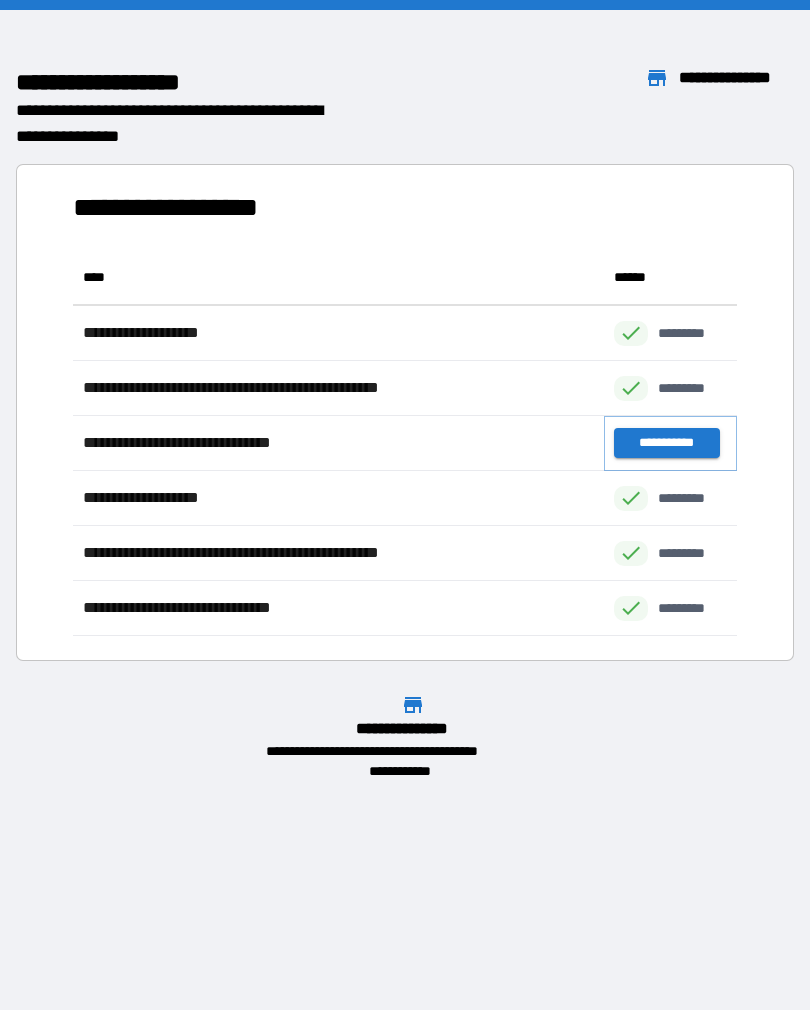 click on "**********" at bounding box center (666, 443) 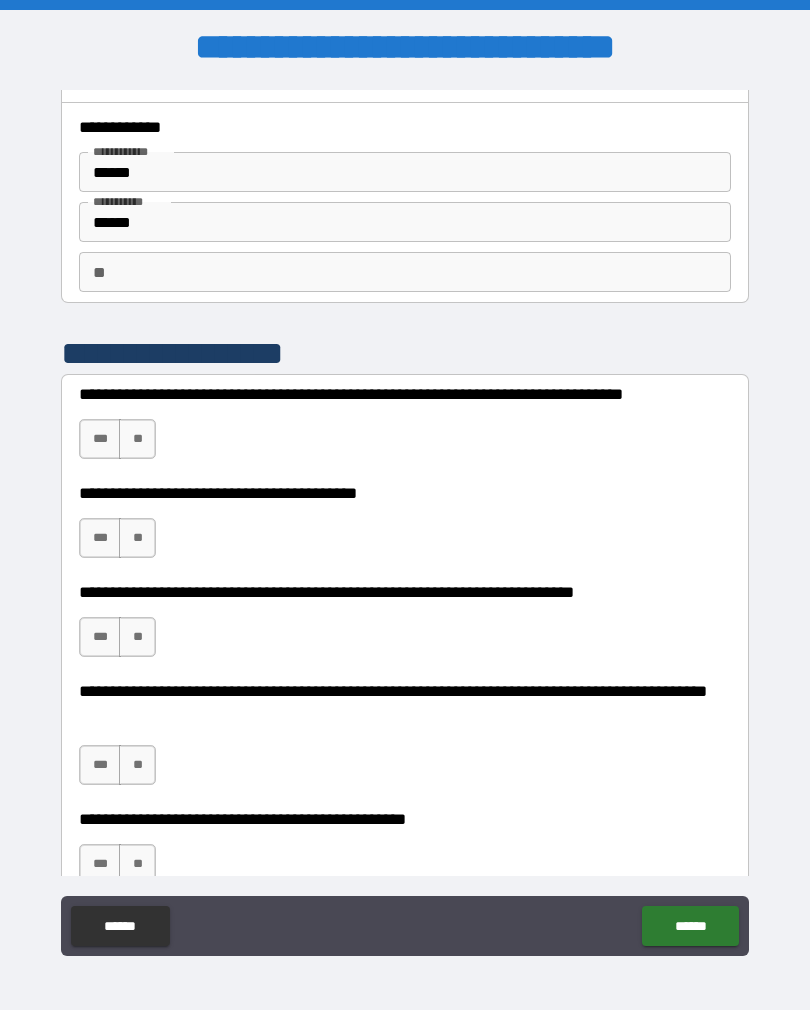 scroll, scrollTop: 32, scrollLeft: 0, axis: vertical 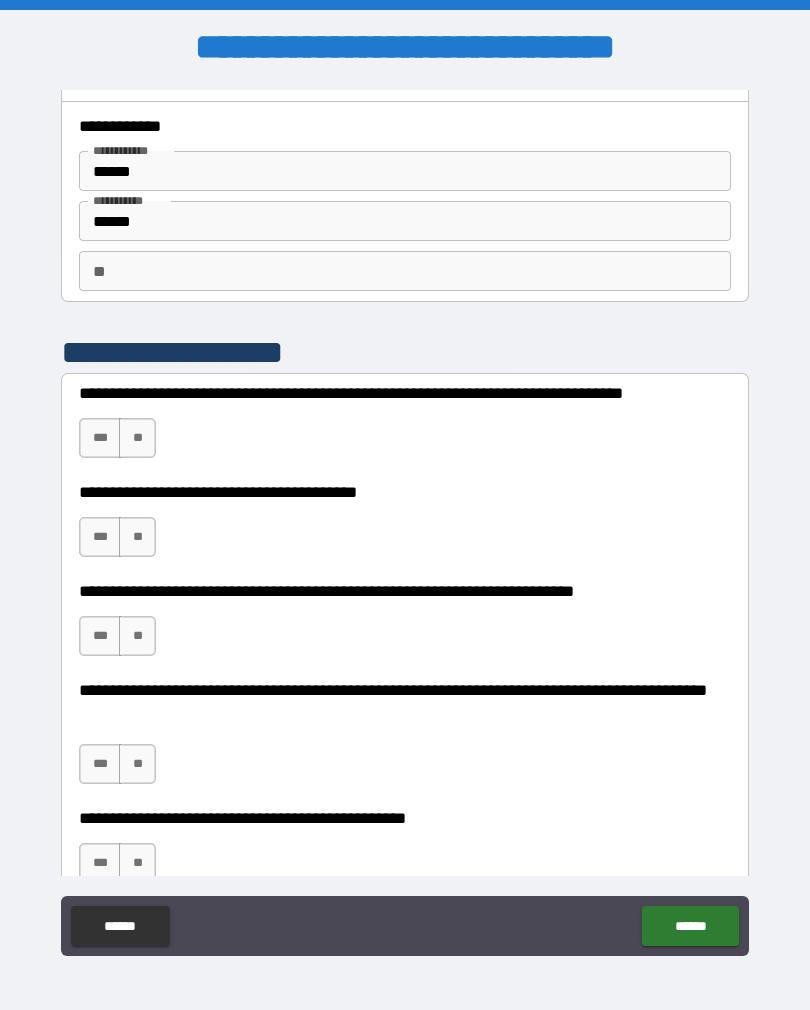 click on "**" at bounding box center [137, 438] 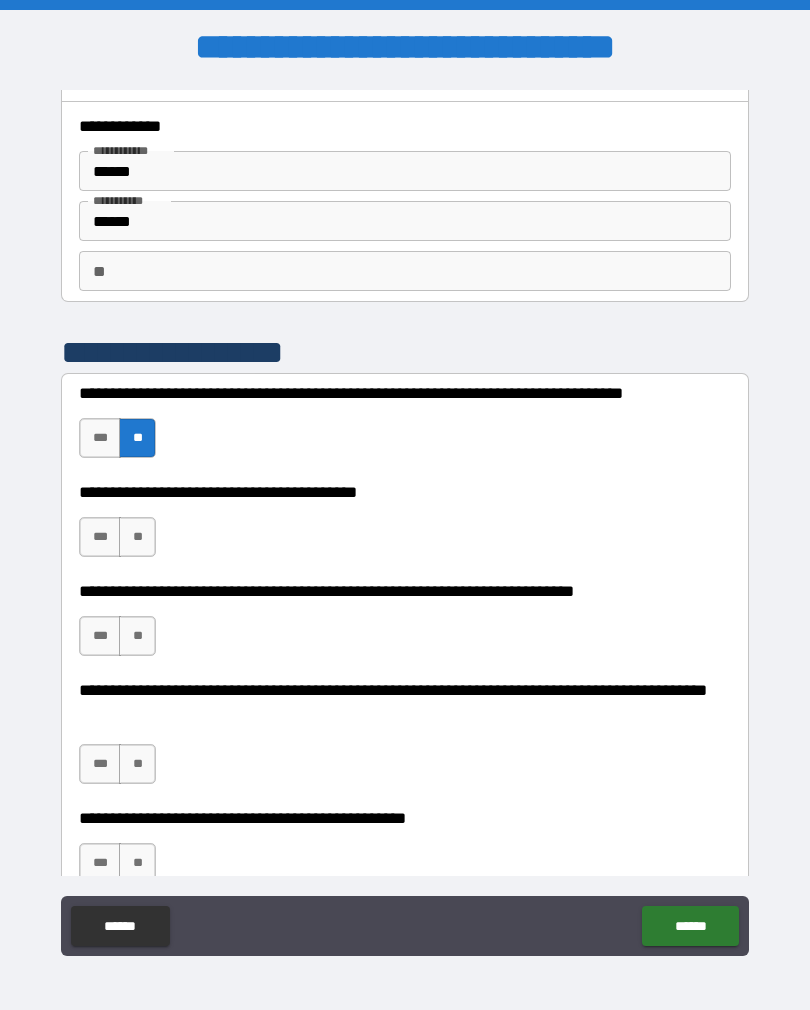 click on "**" at bounding box center [137, 537] 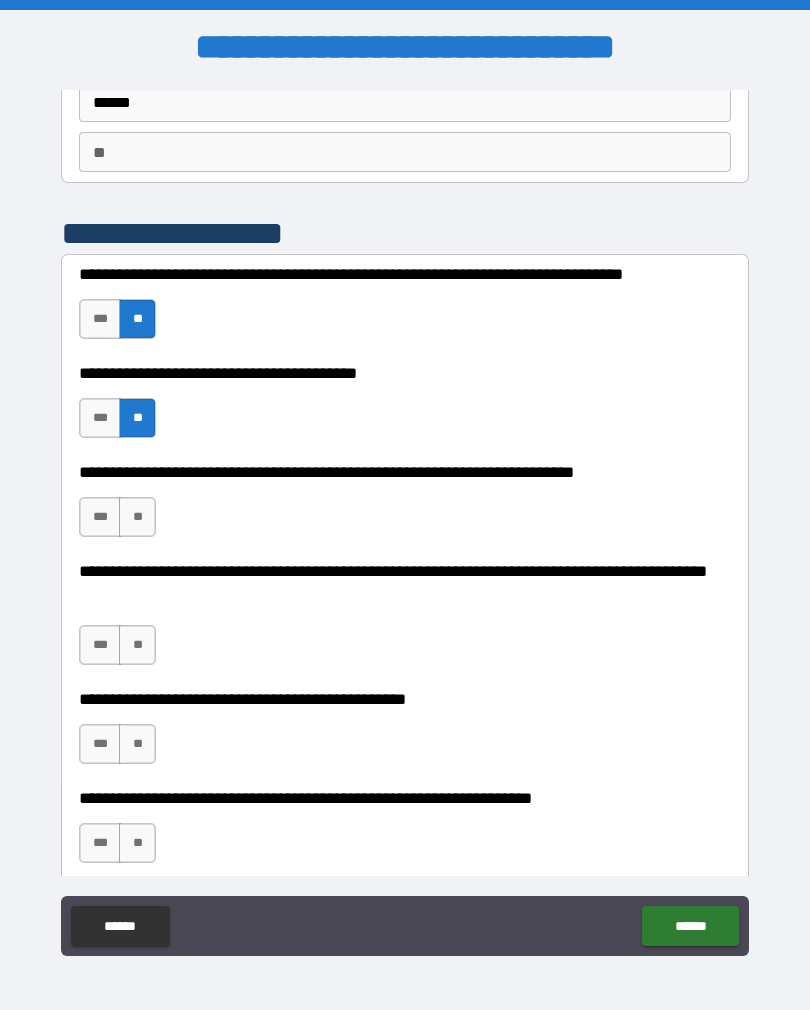 scroll, scrollTop: 177, scrollLeft: 0, axis: vertical 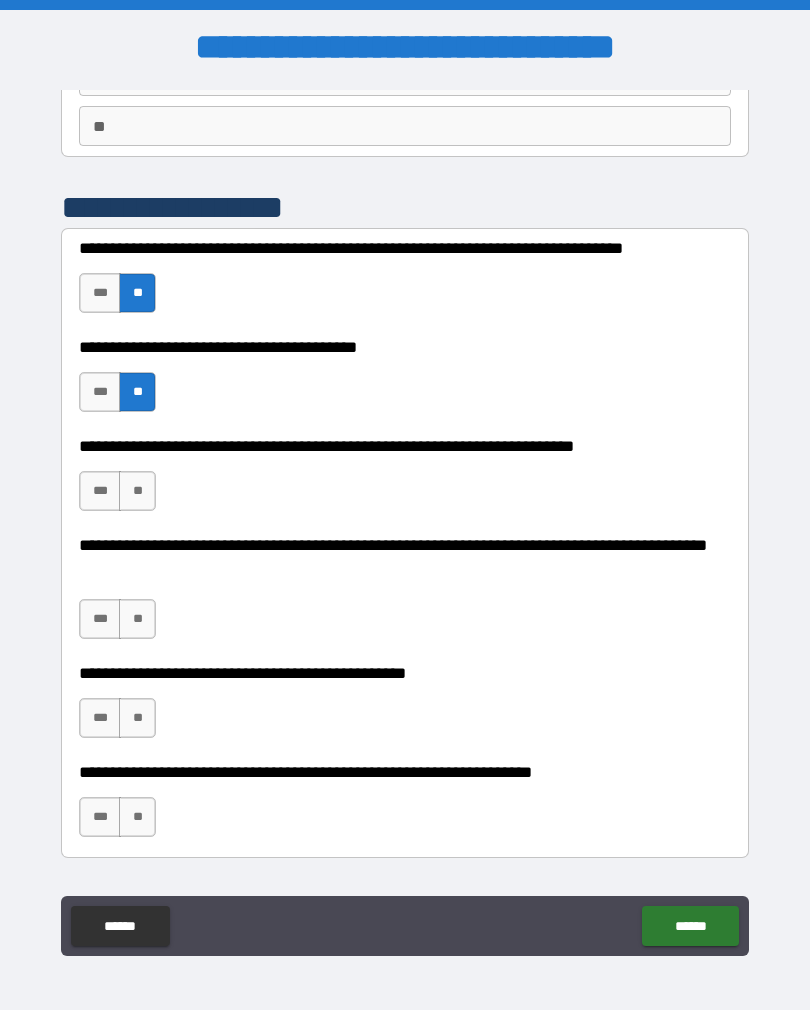 click on "**" at bounding box center (137, 491) 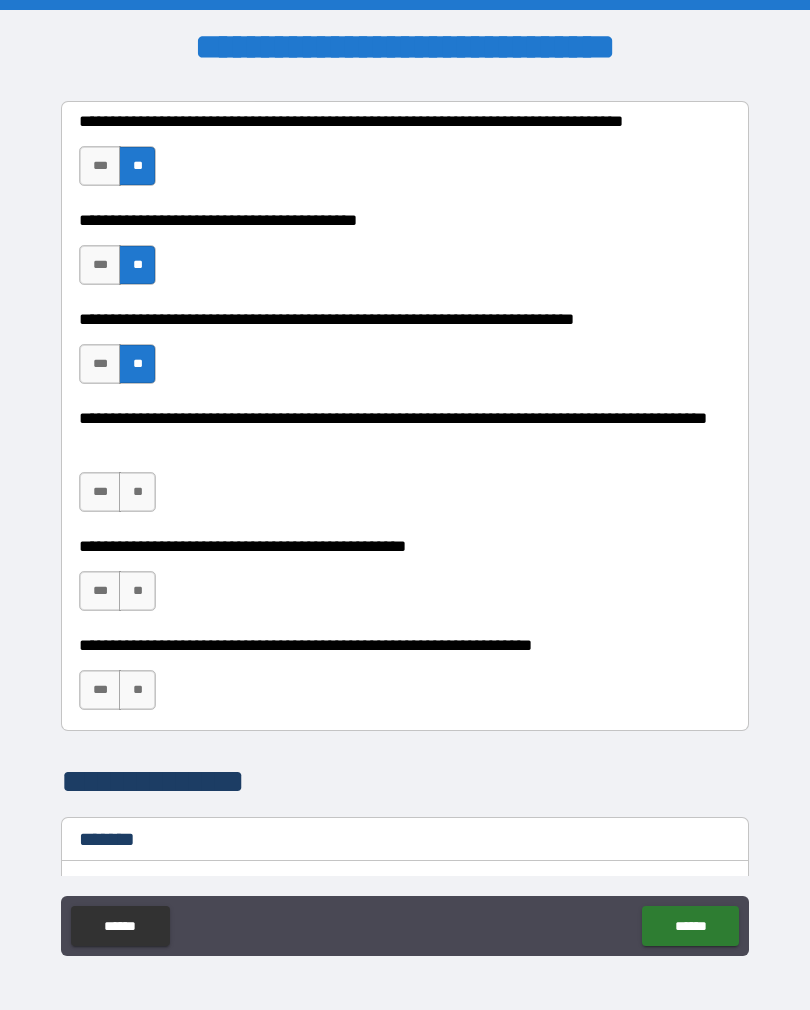 scroll, scrollTop: 310, scrollLeft: 0, axis: vertical 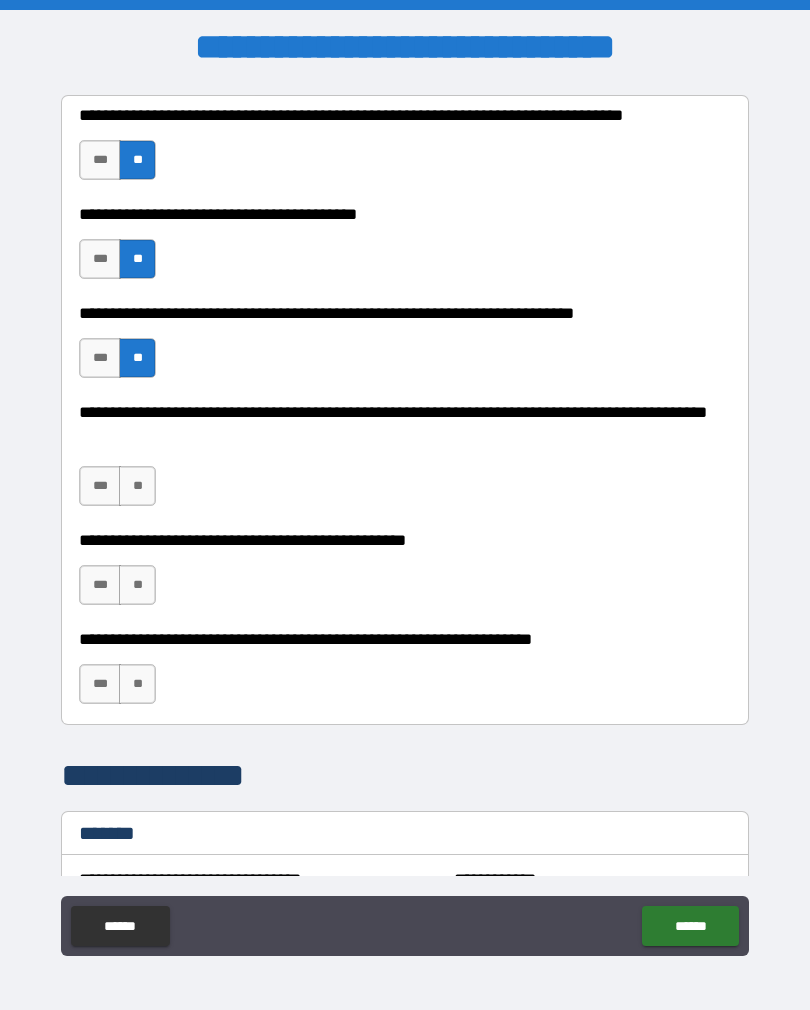 click on "**" at bounding box center [137, 486] 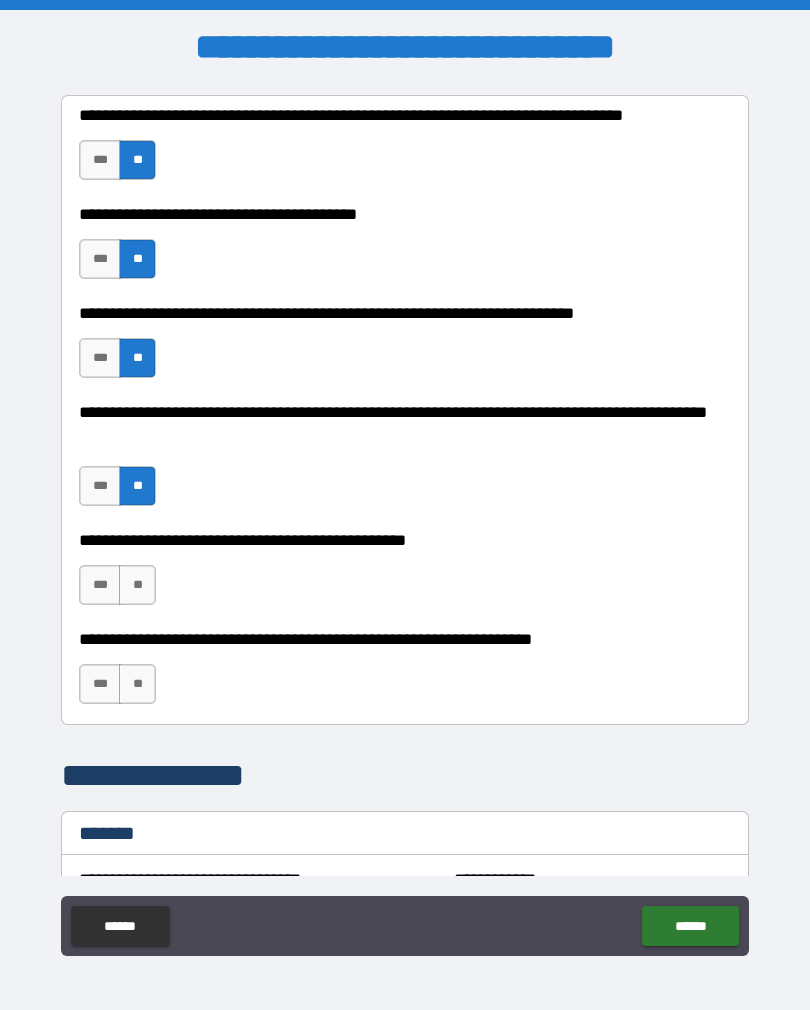 click on "**" at bounding box center (137, 585) 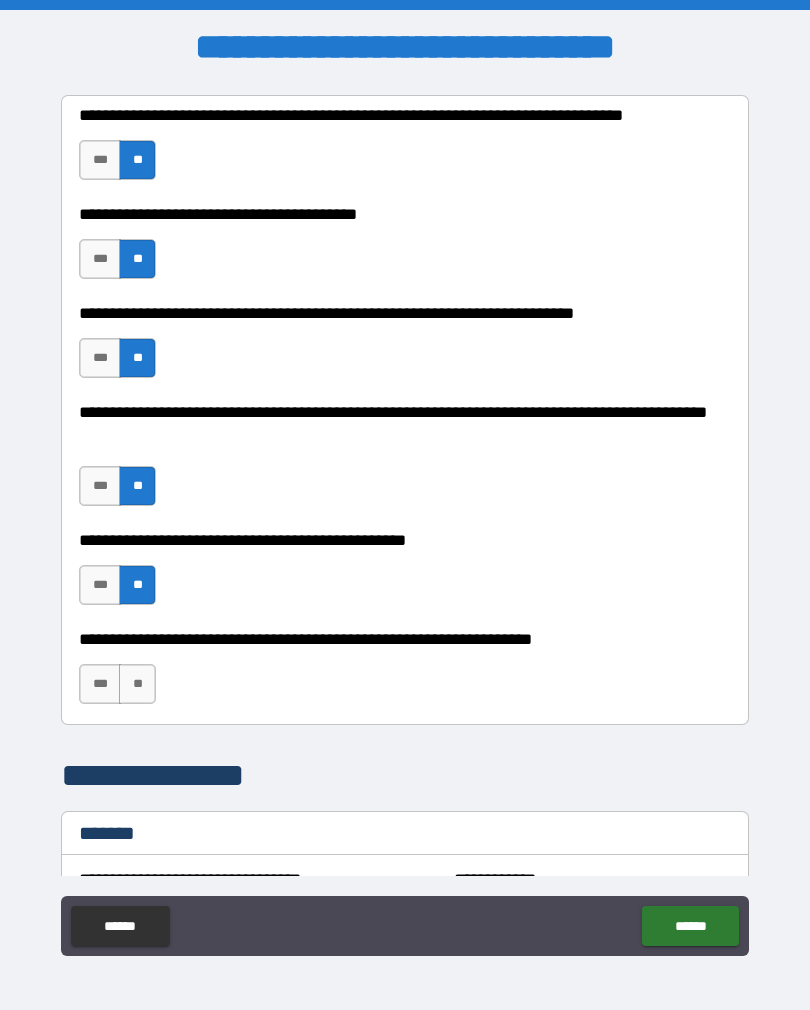 click on "**" at bounding box center [137, 684] 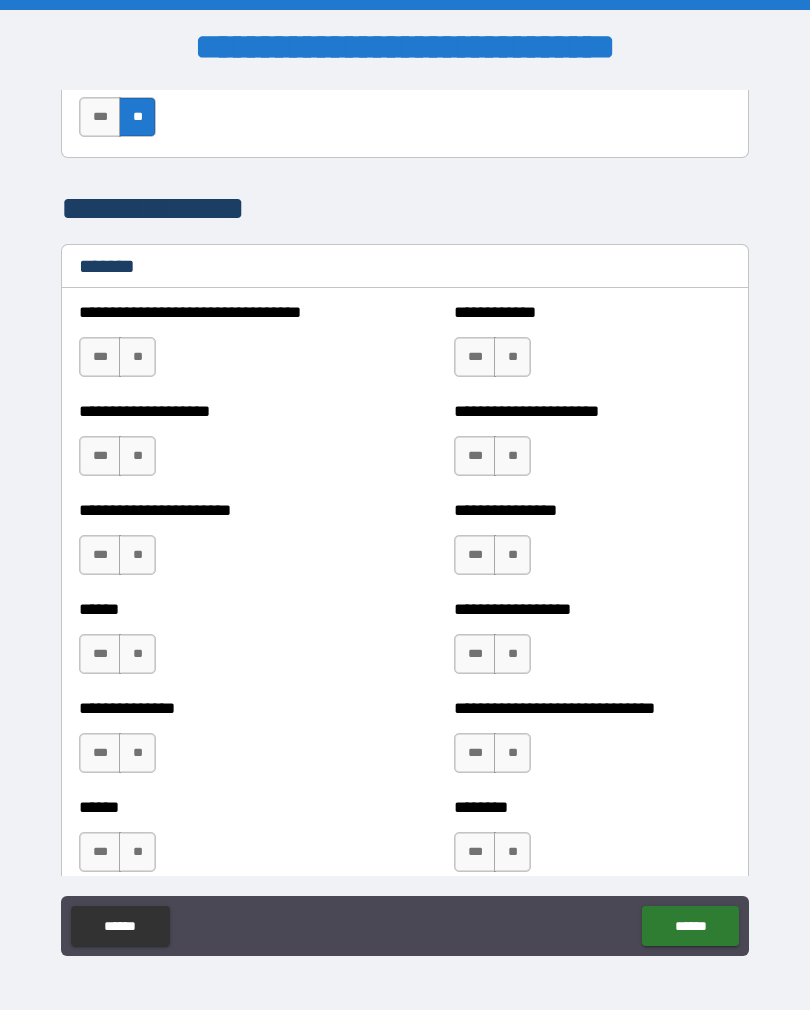 scroll, scrollTop: 881, scrollLeft: 0, axis: vertical 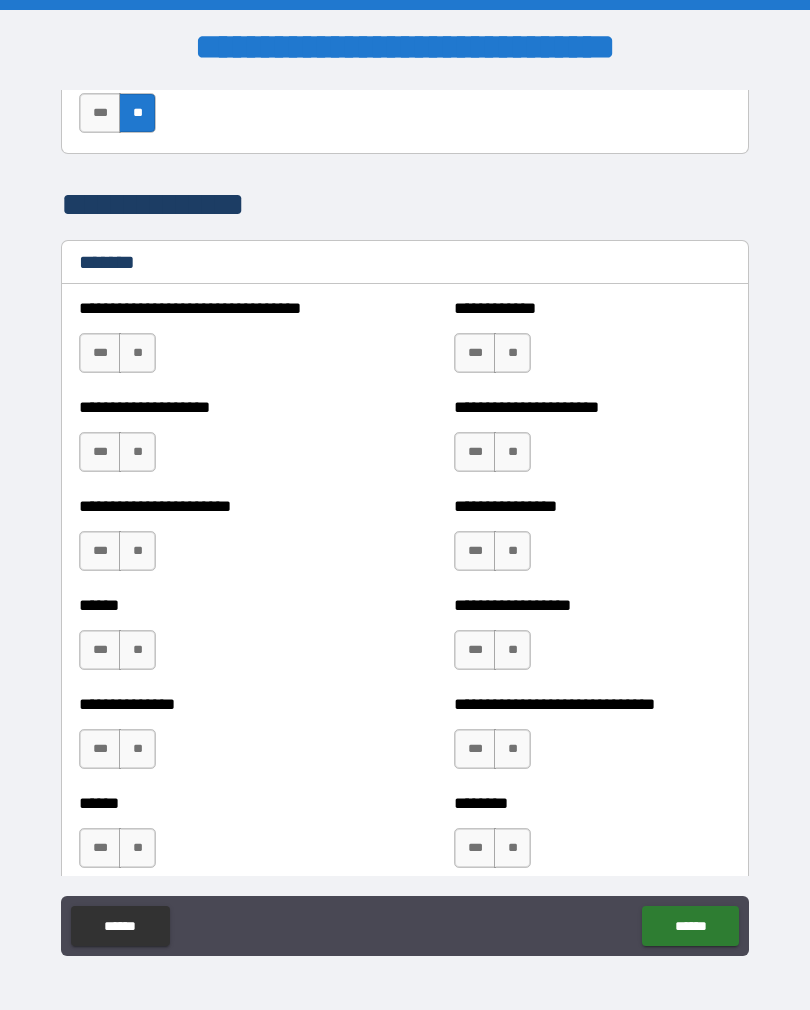 click on "**" at bounding box center (137, 353) 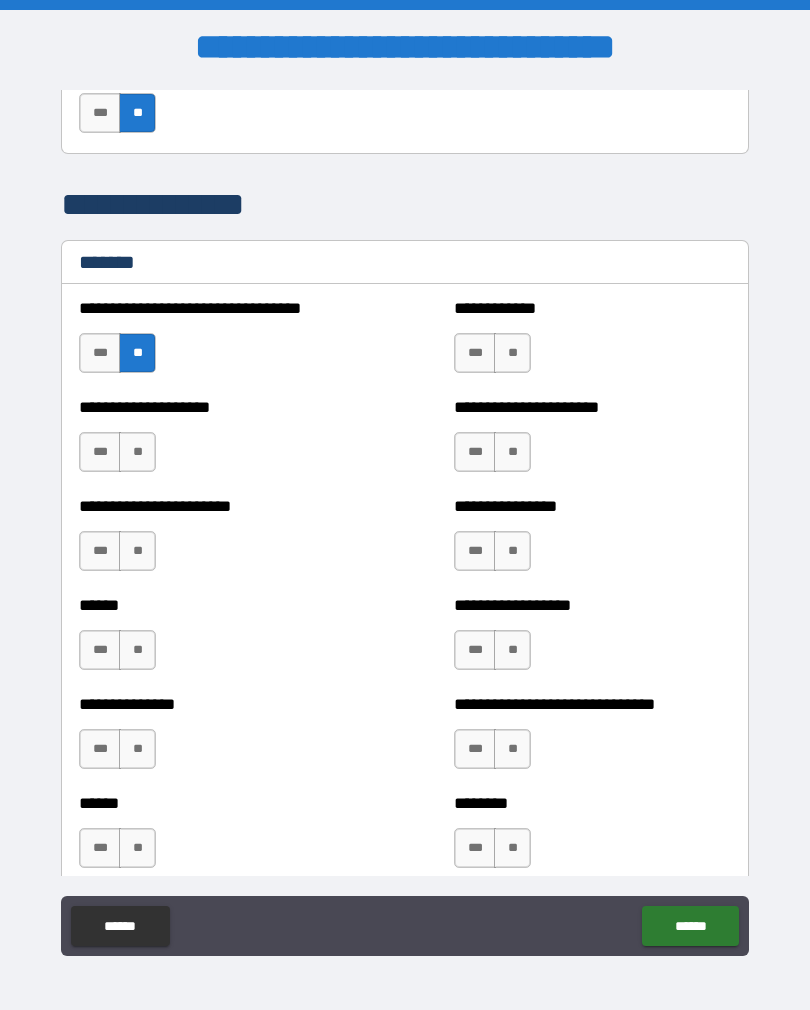 click on "**" at bounding box center [512, 353] 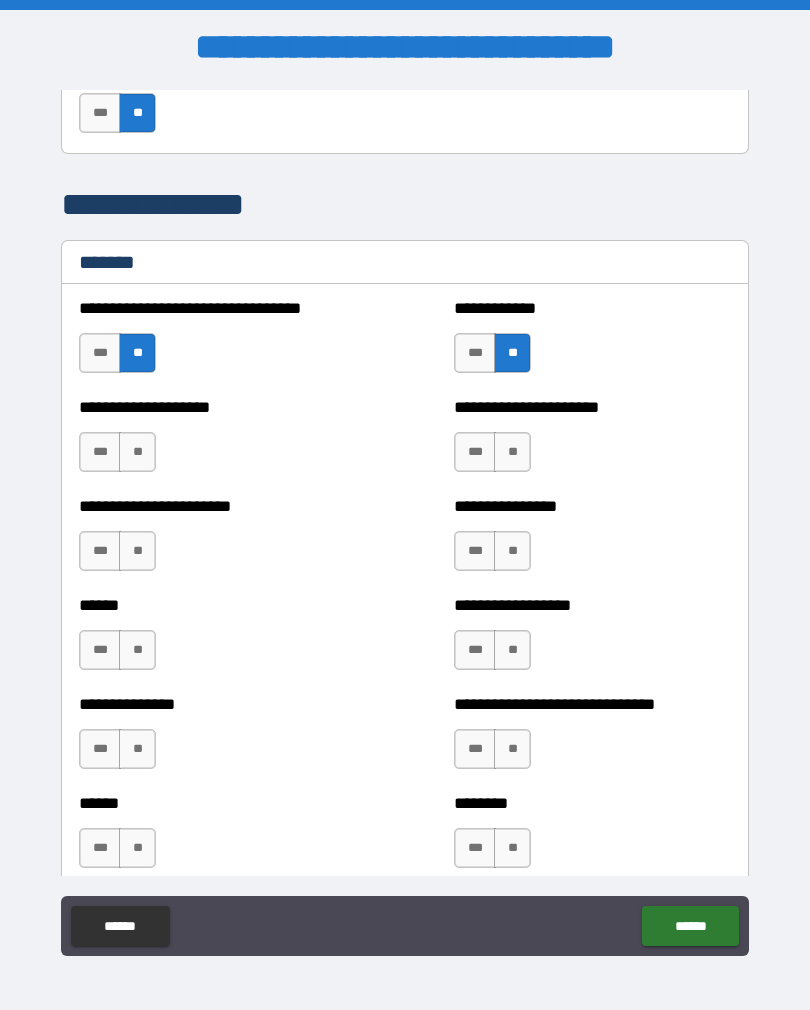 click on "**" at bounding box center [512, 452] 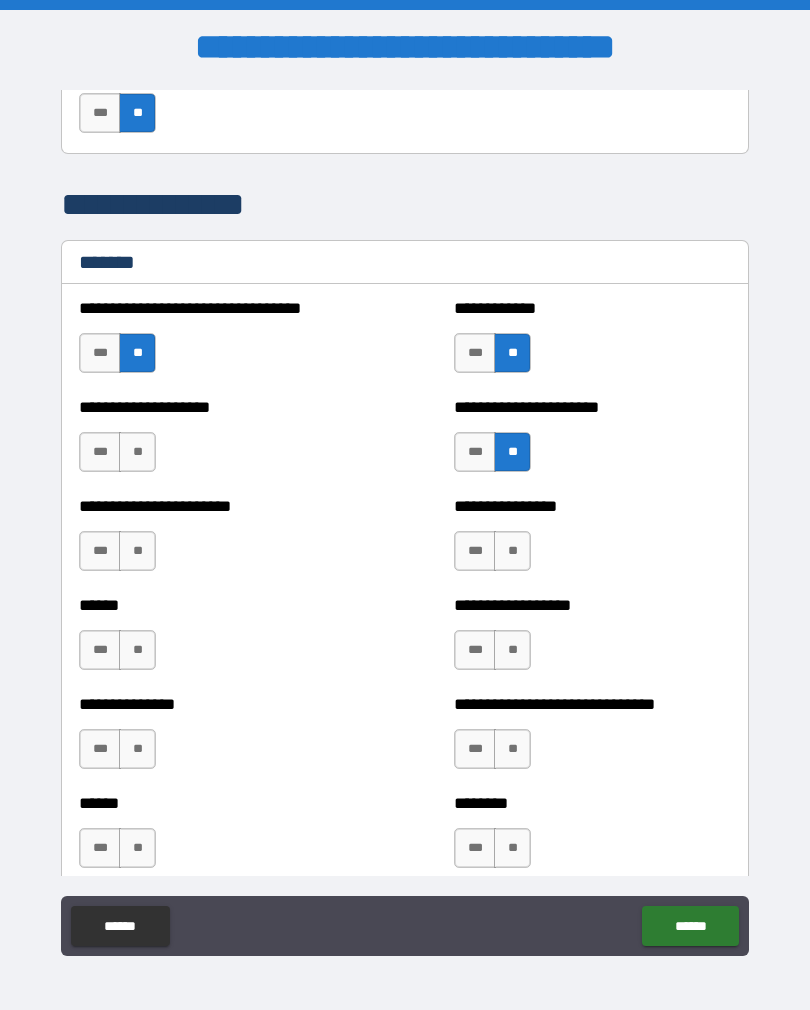 click on "**" at bounding box center (137, 452) 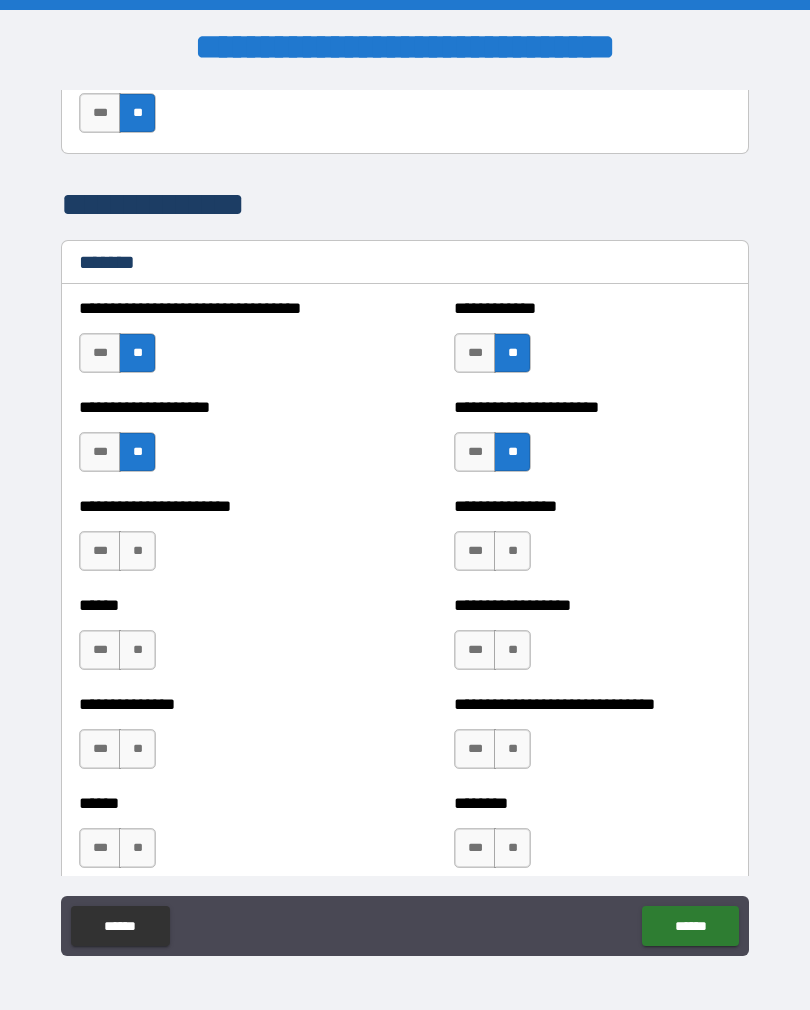 click on "**" at bounding box center (137, 551) 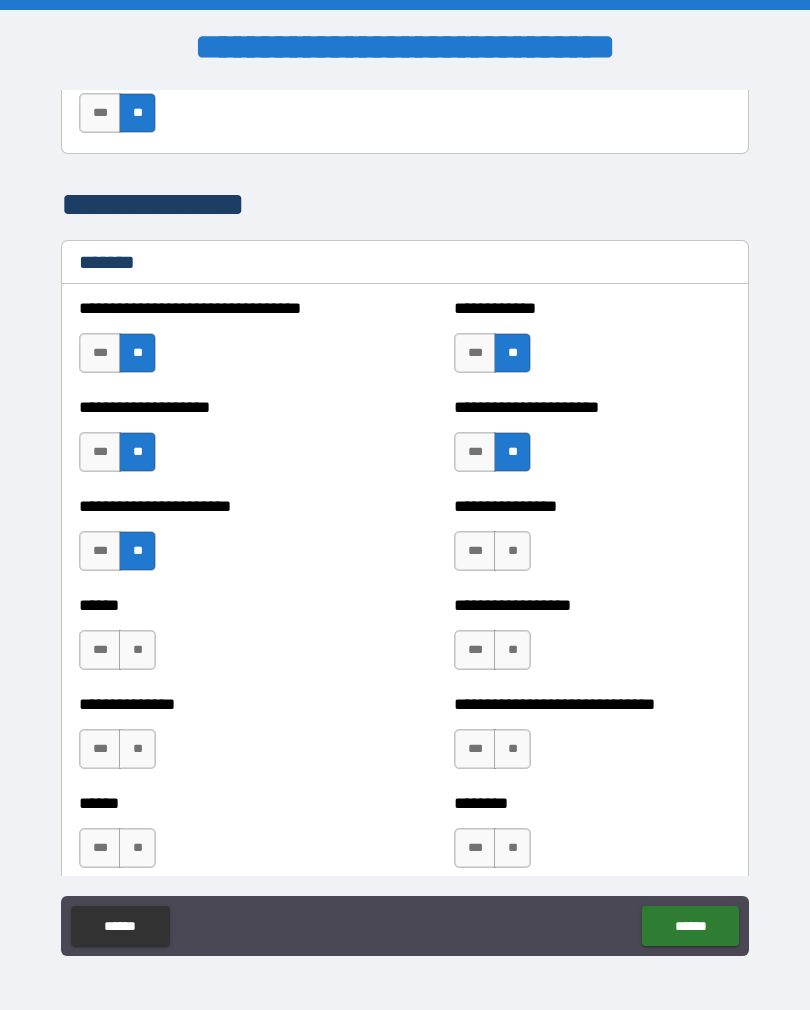 click on "**" at bounding box center (512, 551) 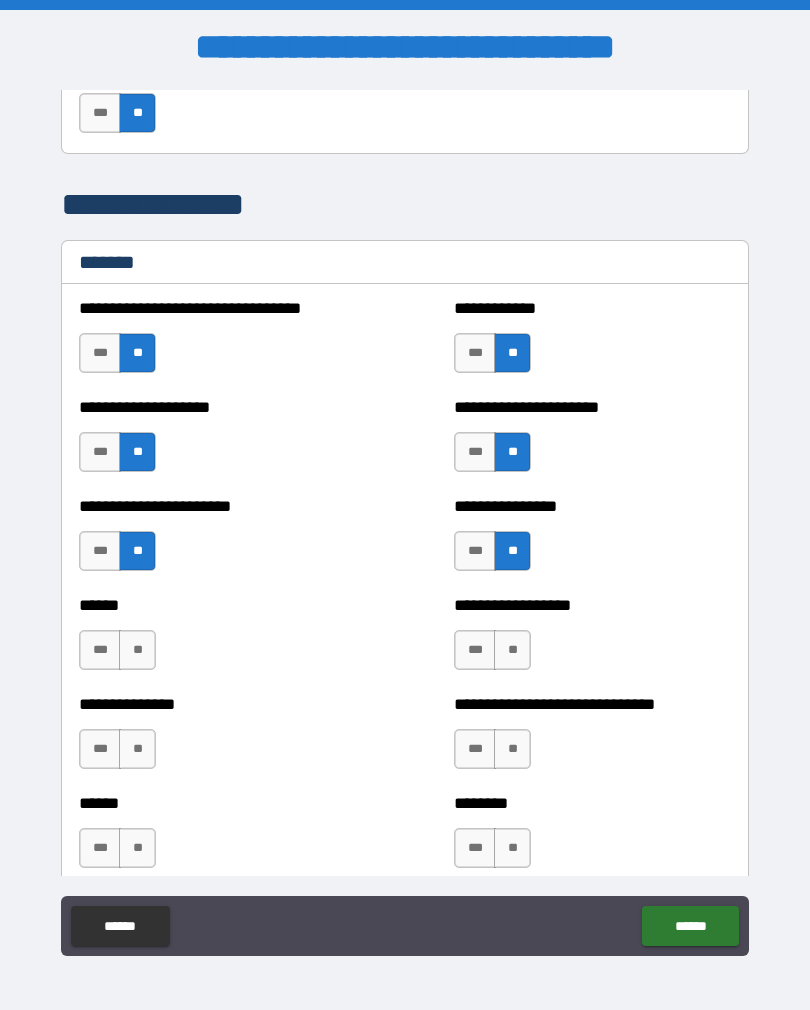 click on "**" at bounding box center (512, 650) 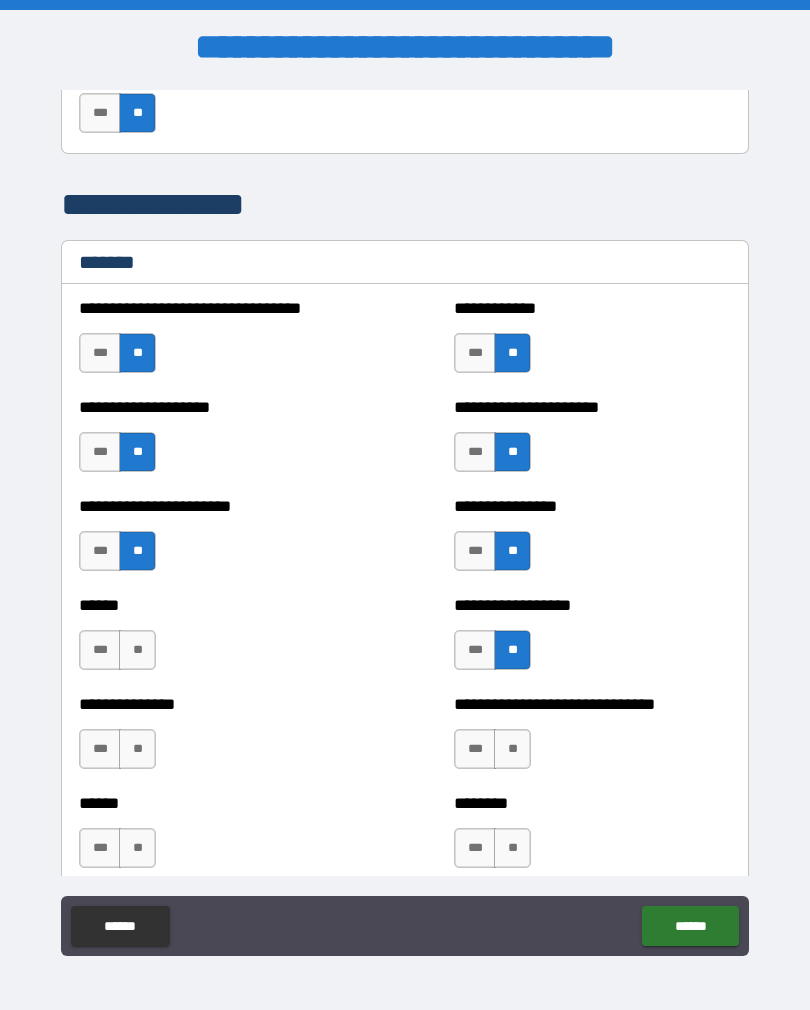 click on "**" at bounding box center (137, 650) 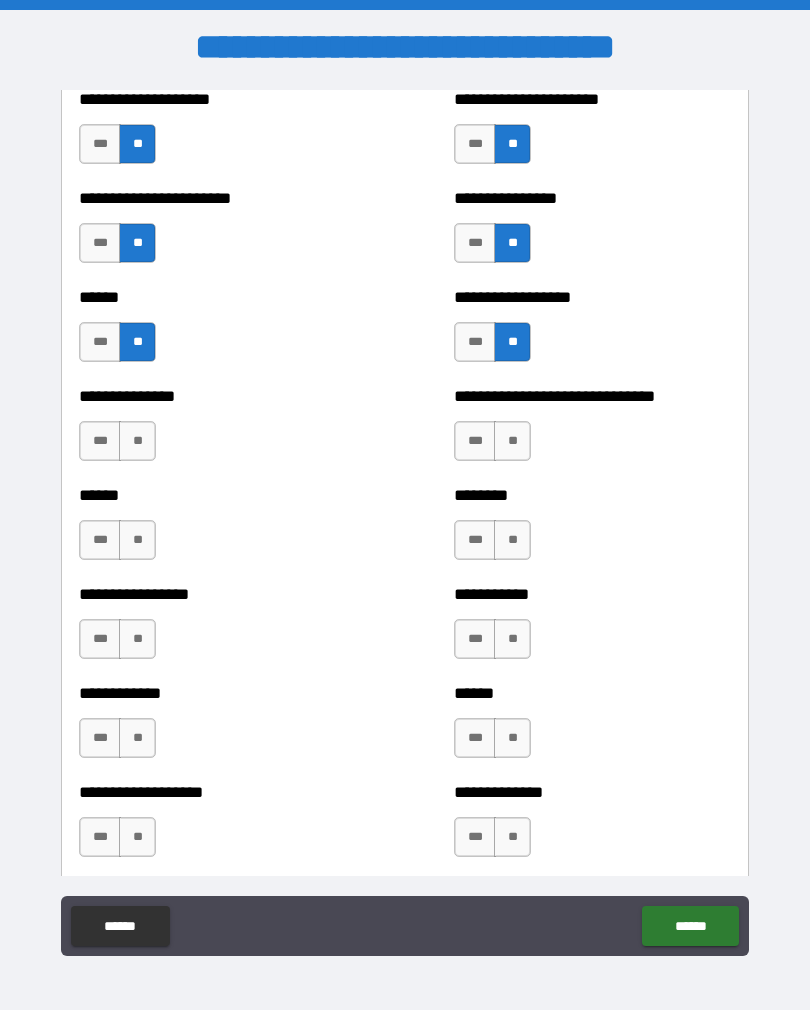 scroll, scrollTop: 1190, scrollLeft: 0, axis: vertical 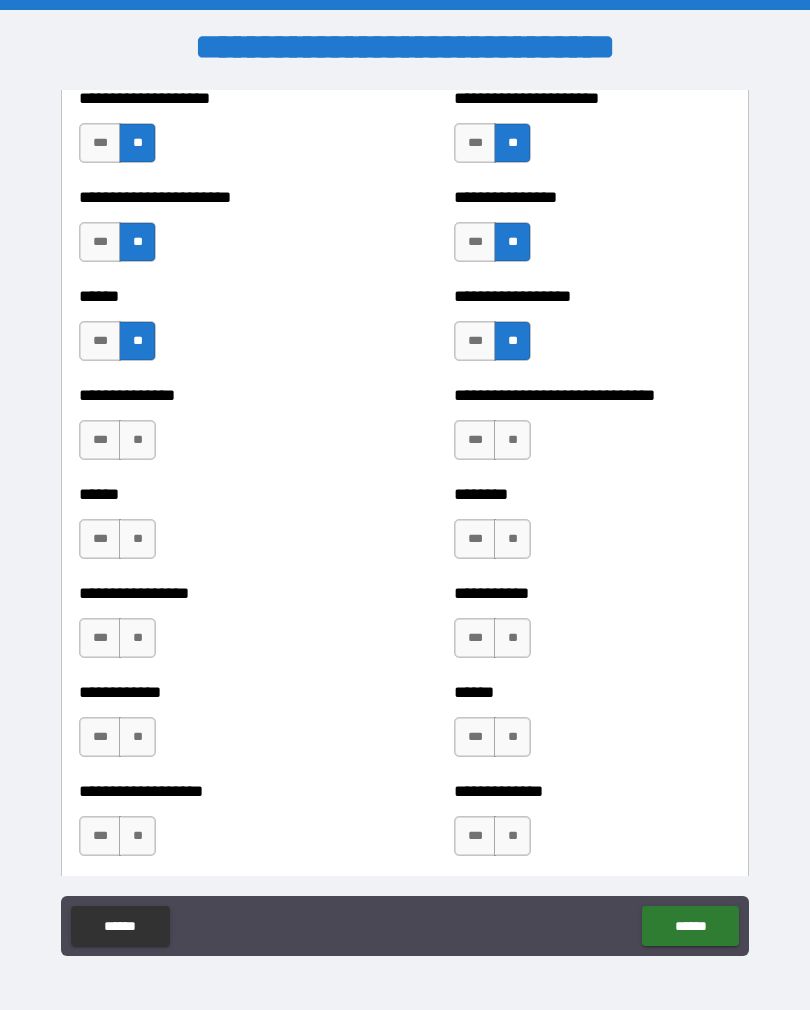 click on "**" at bounding box center [137, 440] 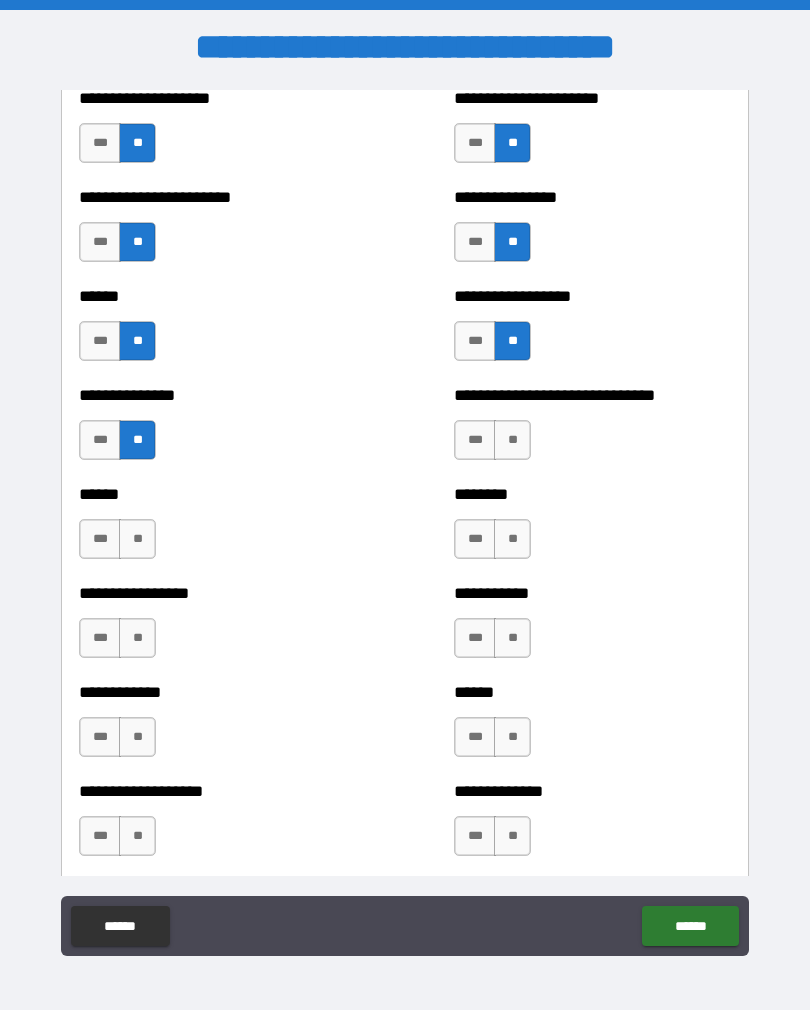 click on "**" at bounding box center [512, 440] 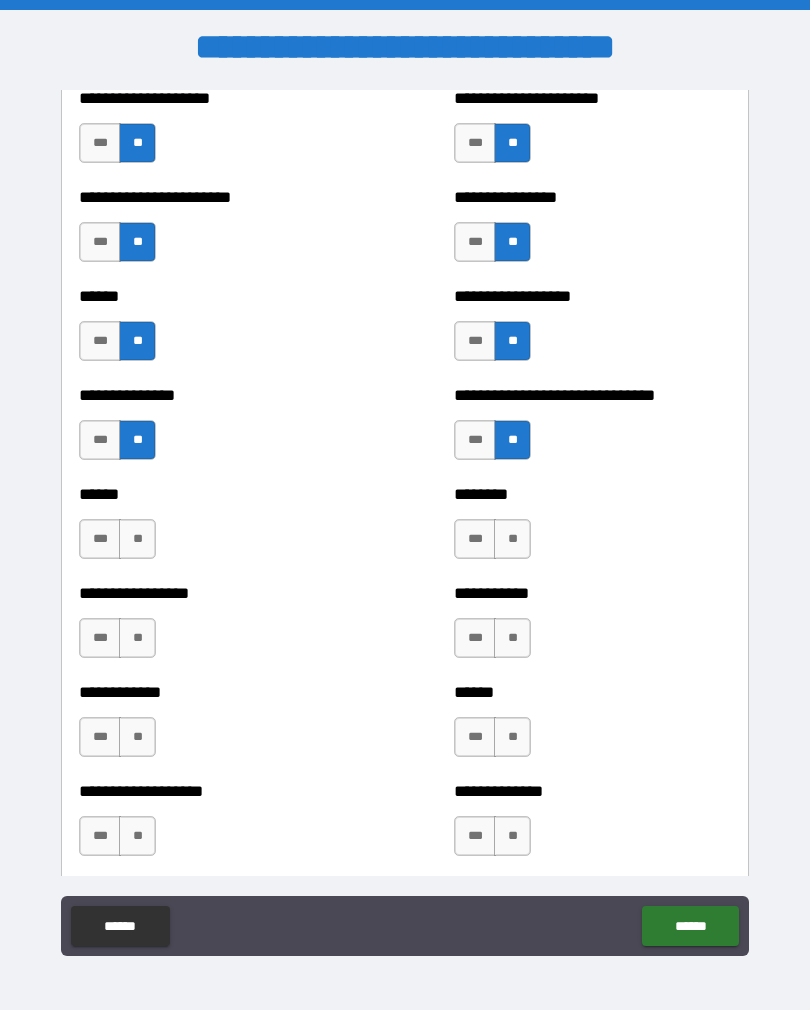 click on "**" at bounding box center (512, 539) 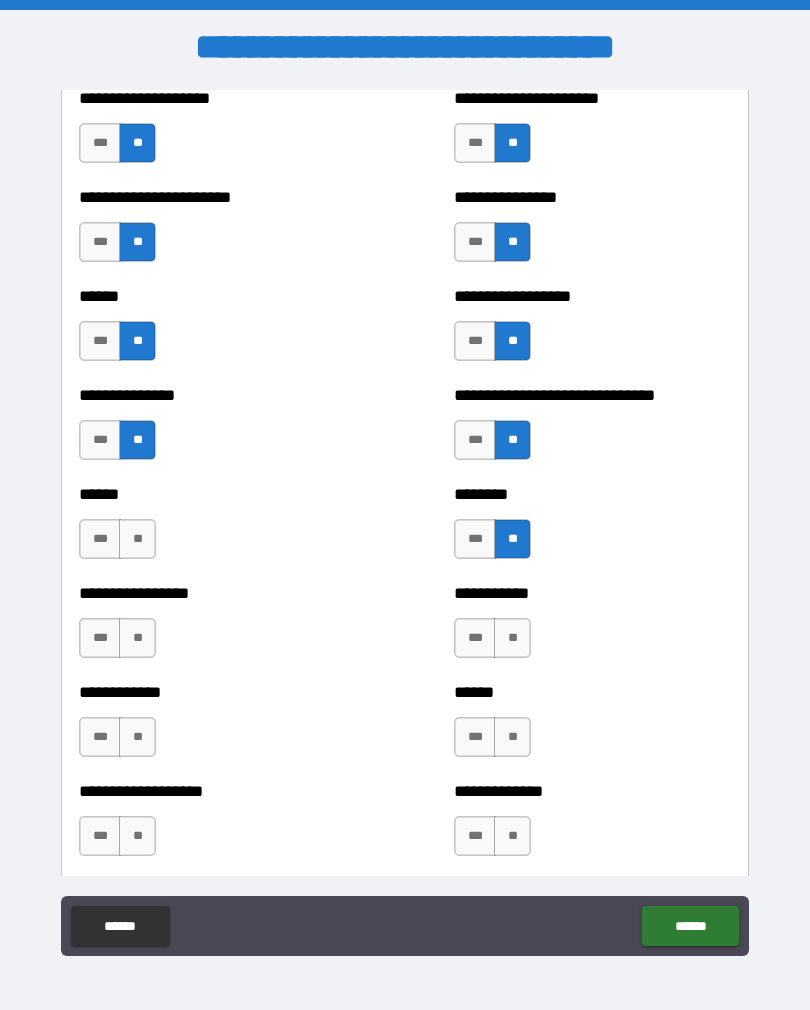 click on "**" at bounding box center (137, 539) 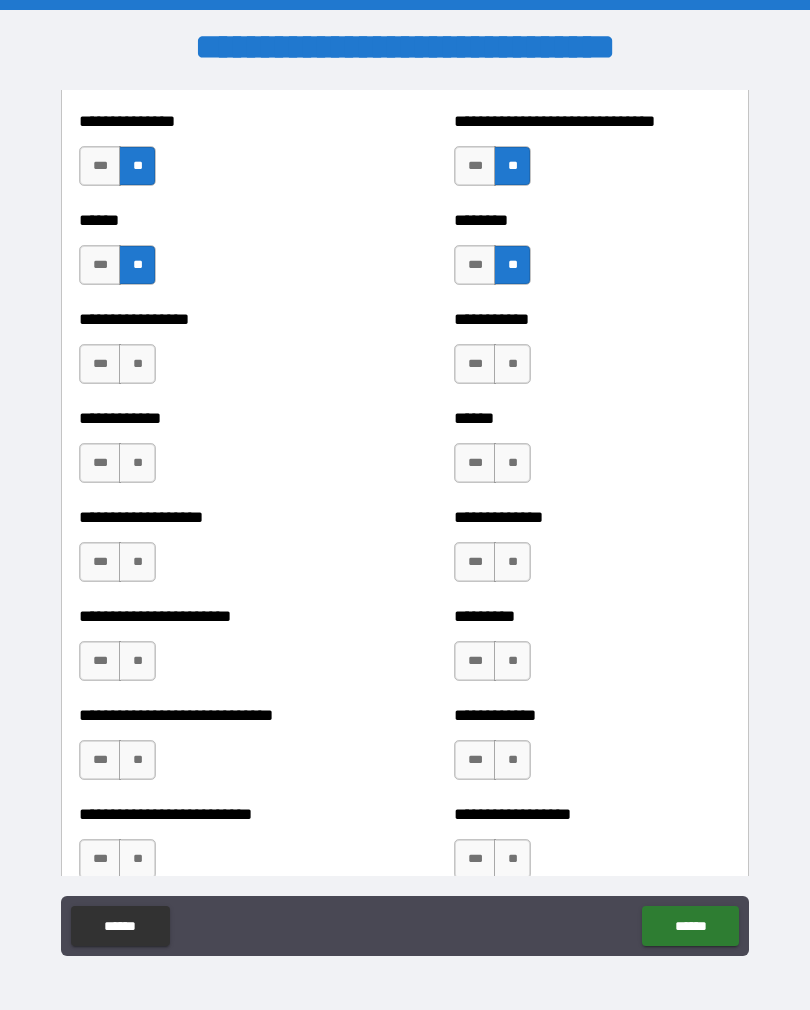 scroll, scrollTop: 1466, scrollLeft: 0, axis: vertical 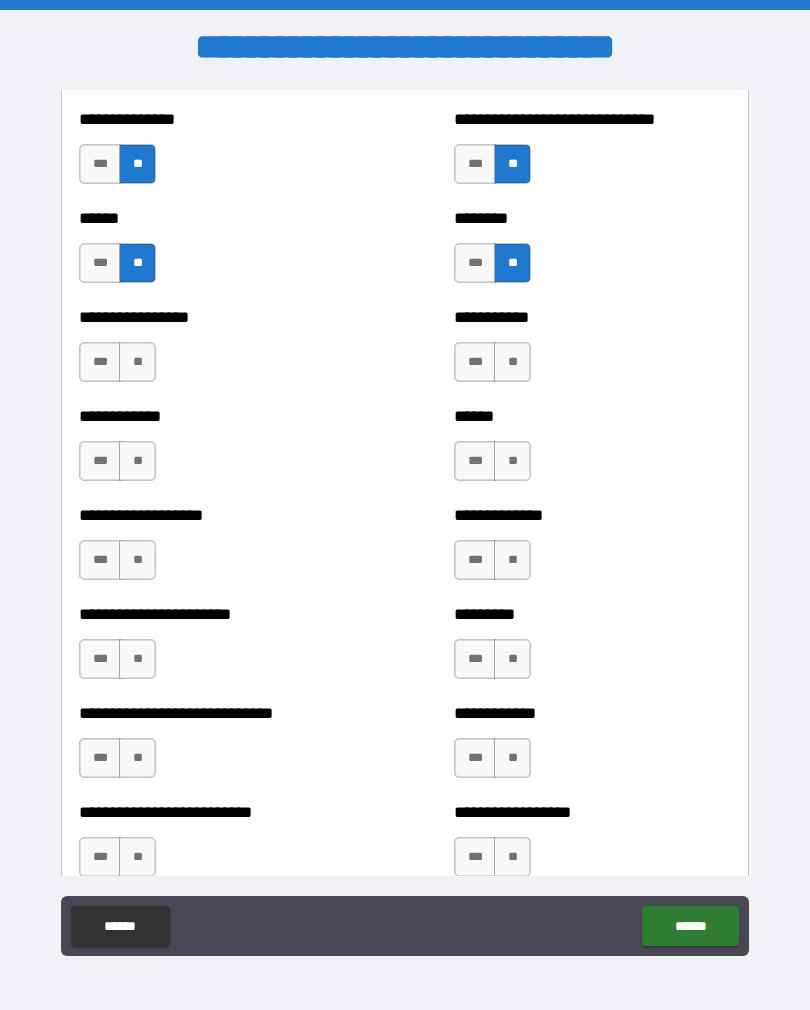 click on "**" at bounding box center [137, 362] 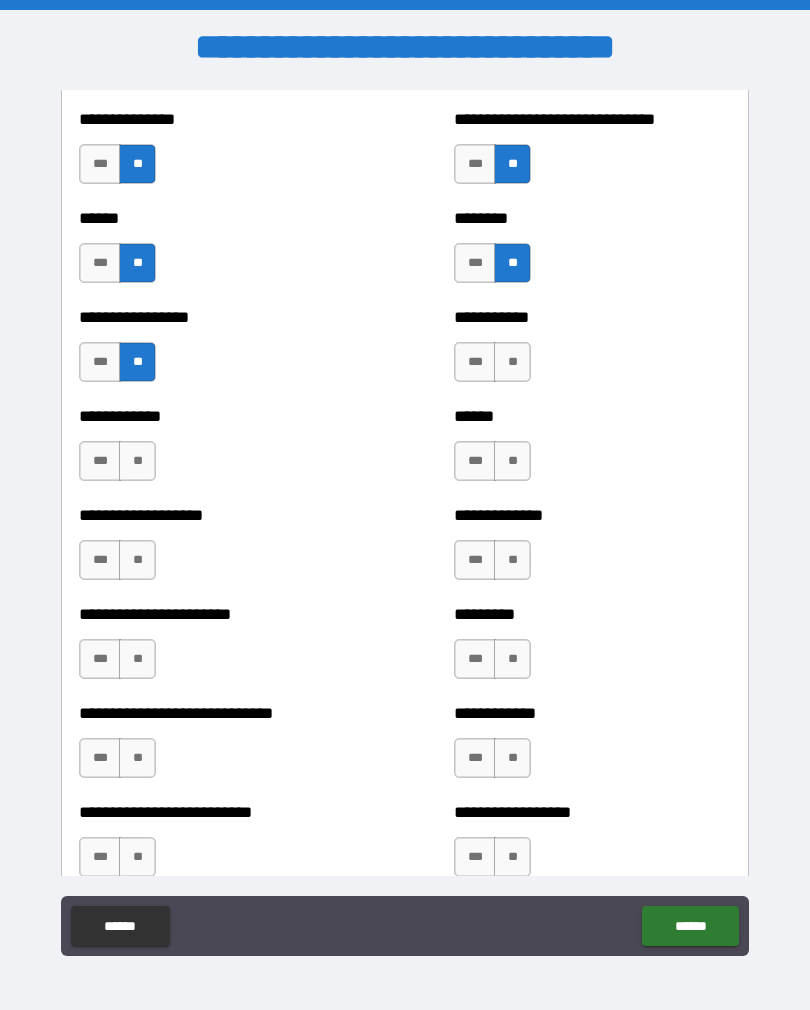 click on "***" at bounding box center [475, 362] 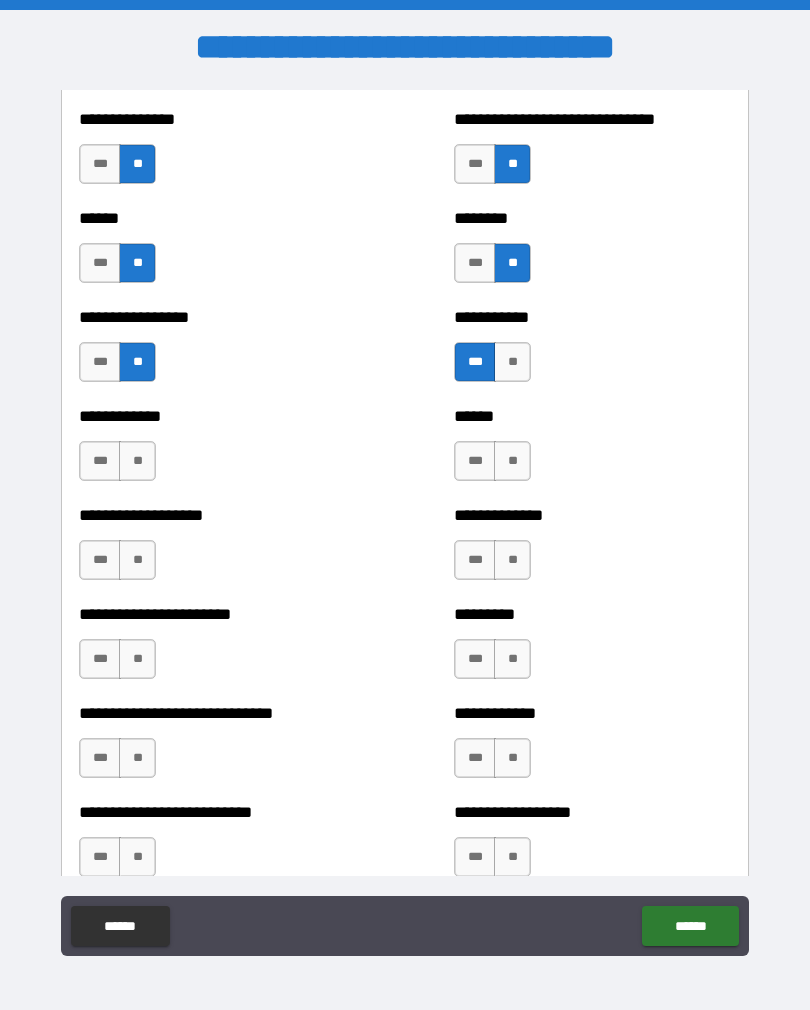 click on "**" at bounding box center [512, 461] 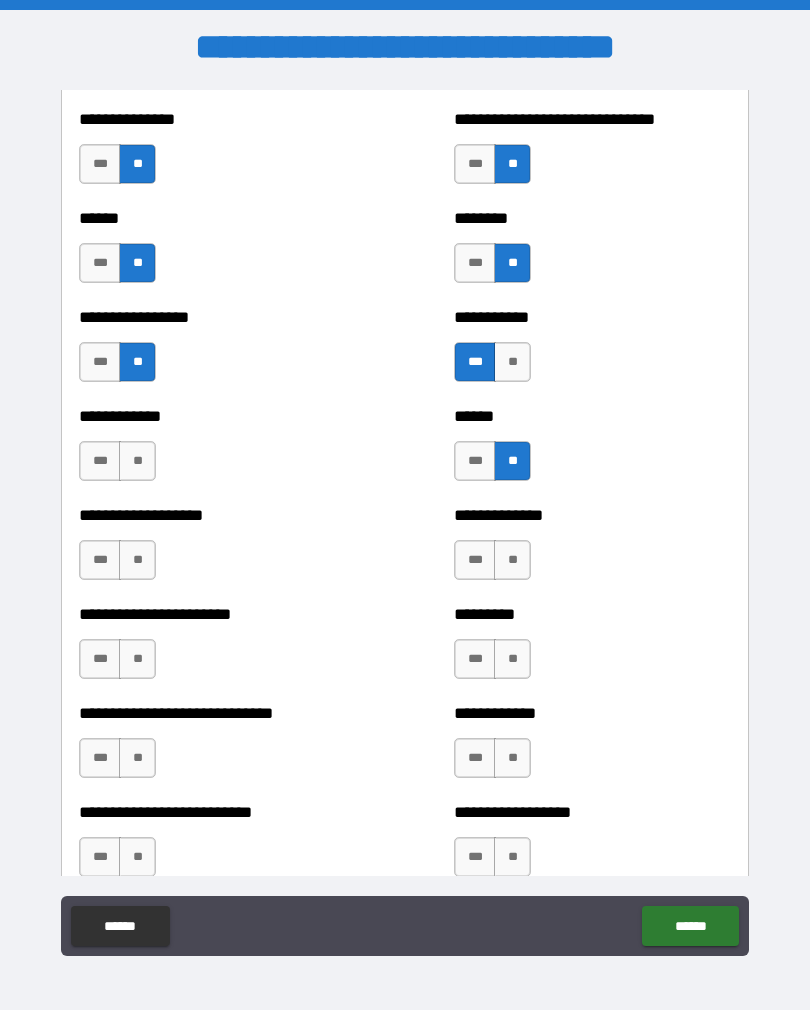 click on "**" at bounding box center [137, 461] 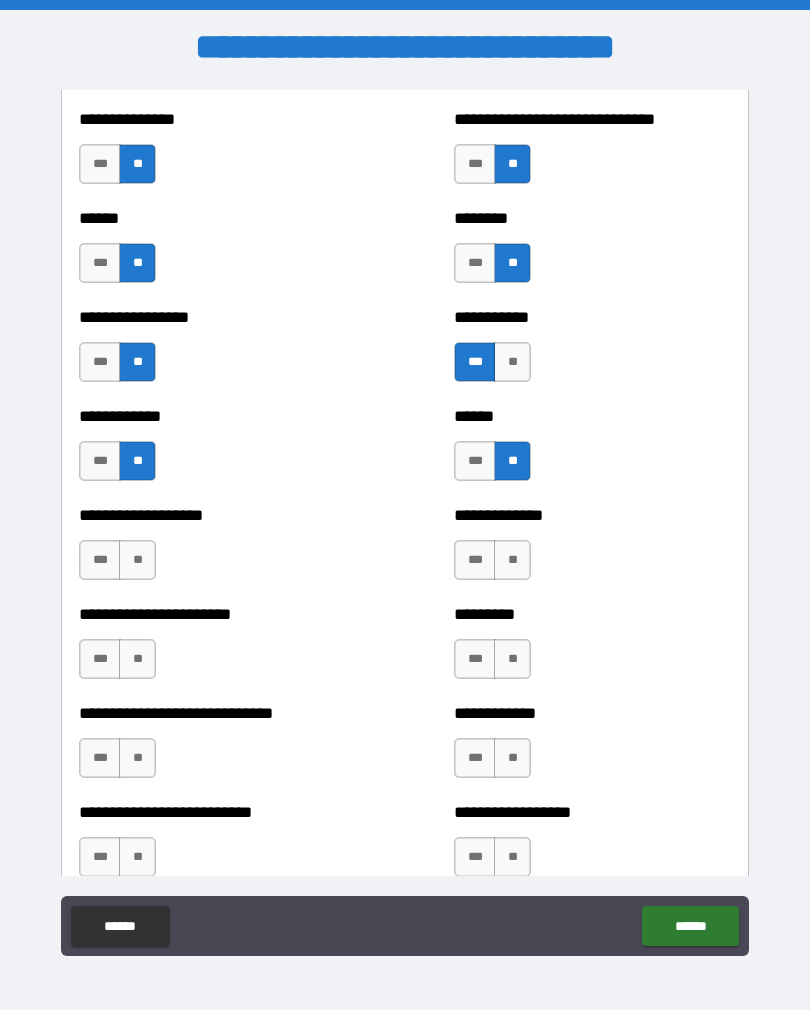 click on "***" at bounding box center (100, 560) 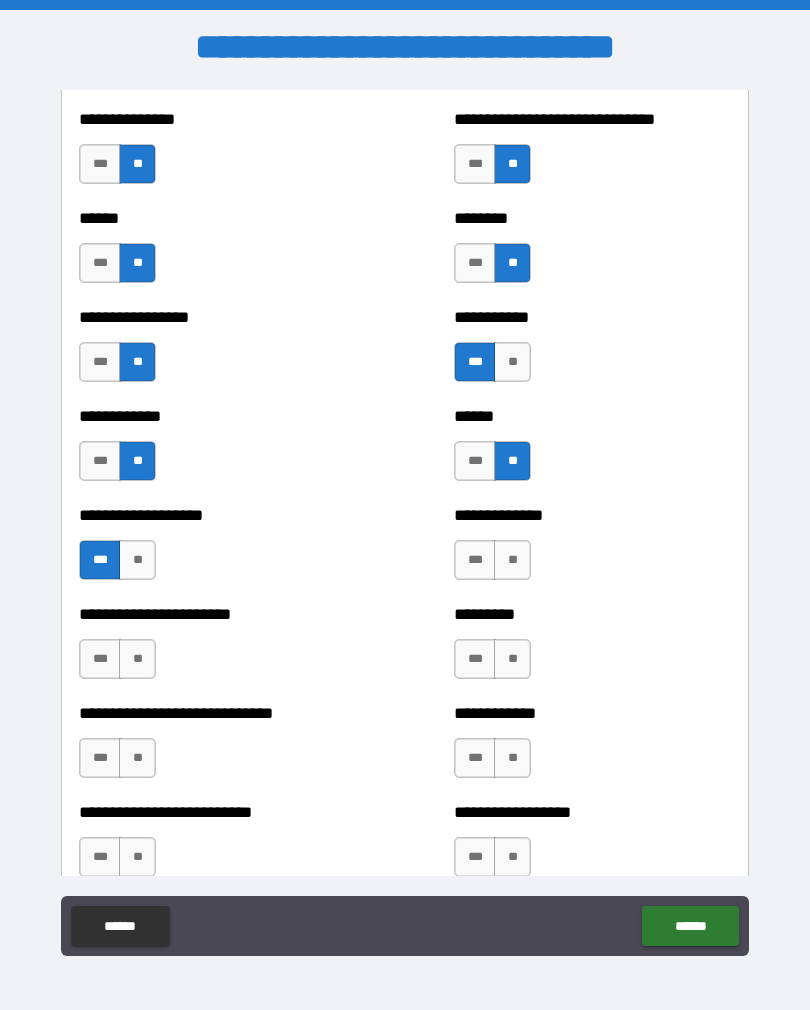click on "**" at bounding box center (512, 560) 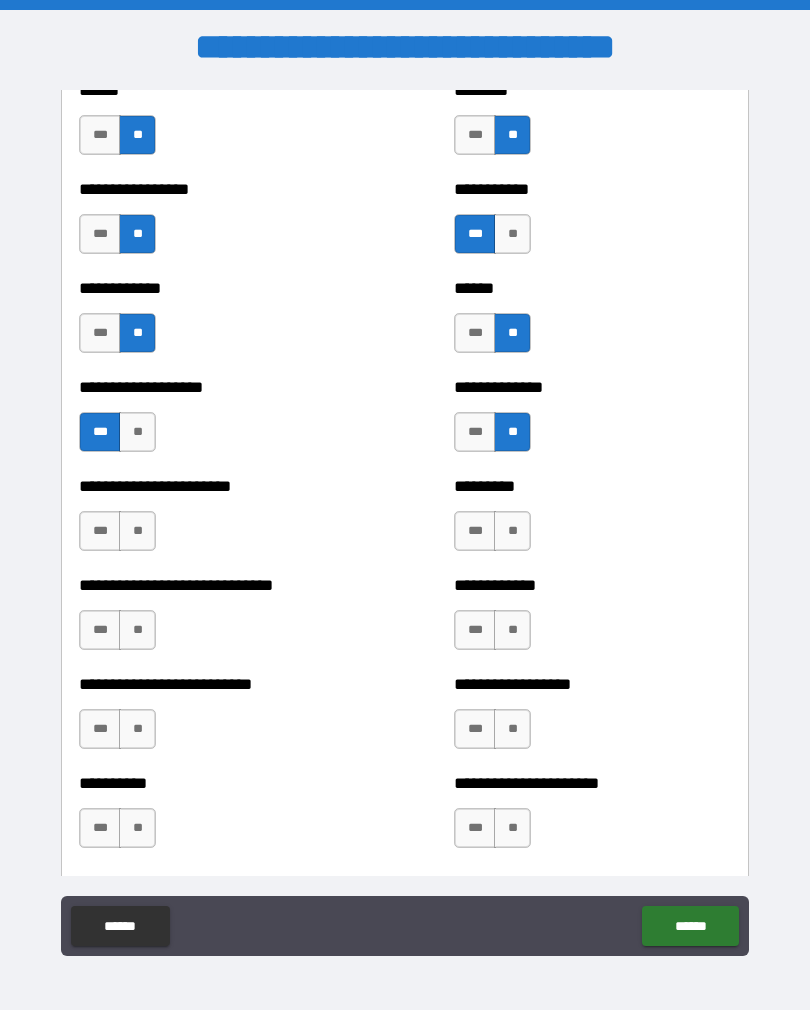 scroll, scrollTop: 1601, scrollLeft: 0, axis: vertical 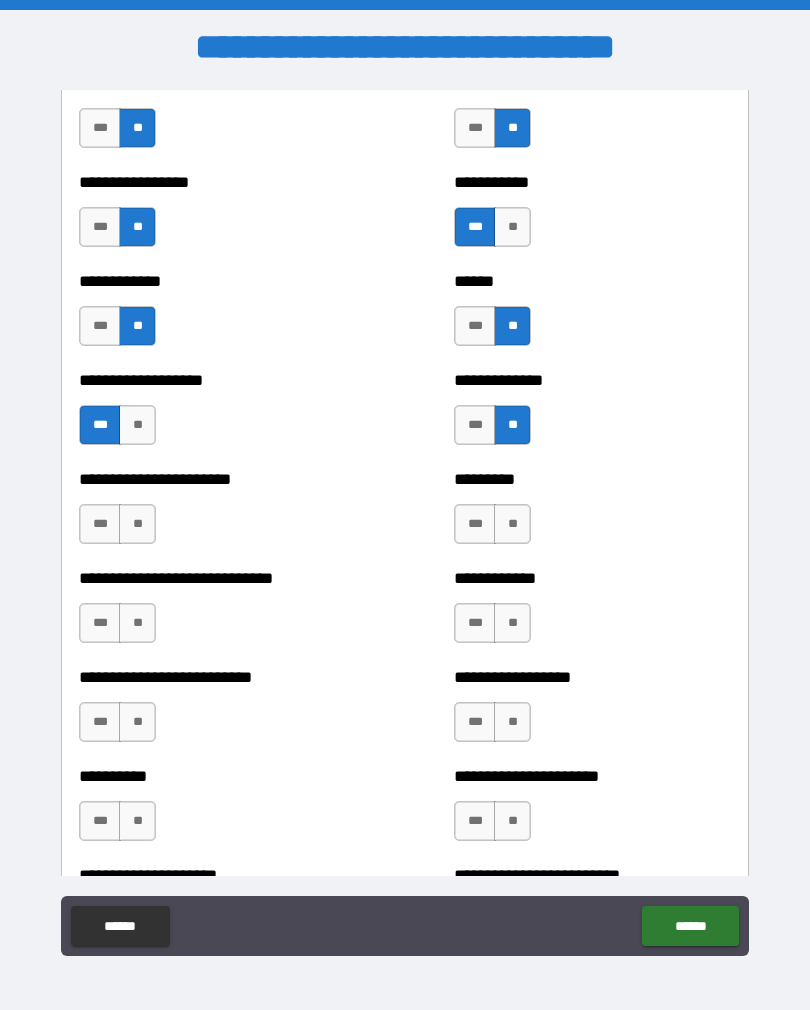 click on "**" at bounding box center (512, 524) 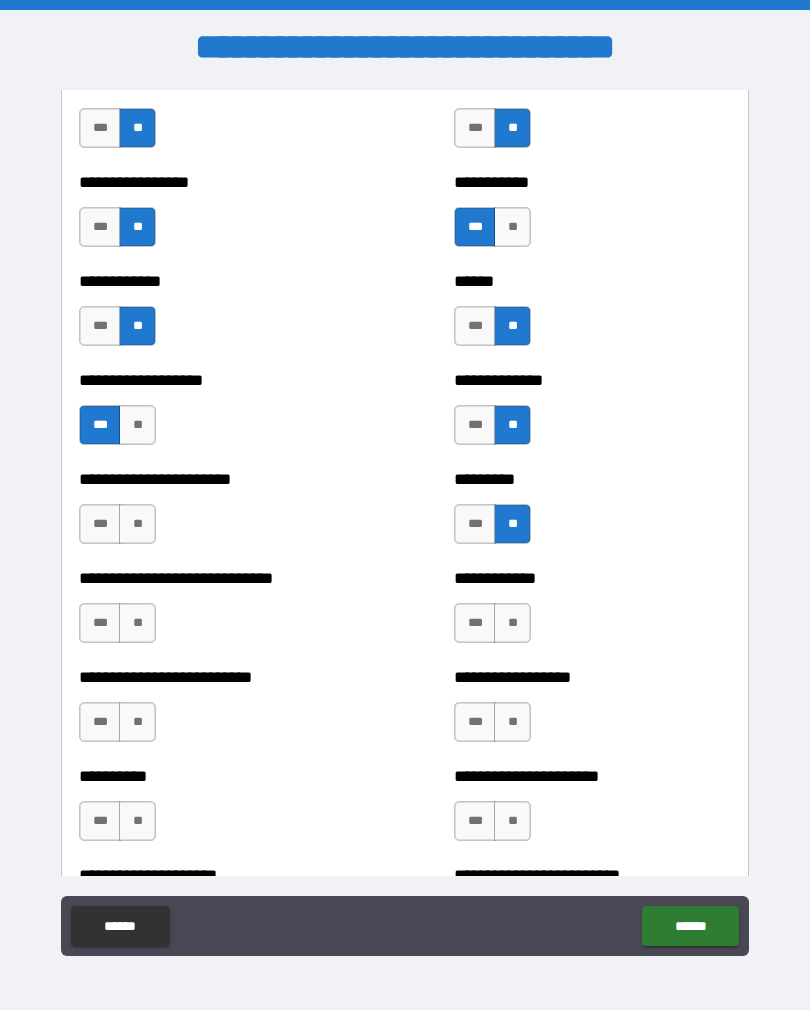 click on "**" at bounding box center (137, 524) 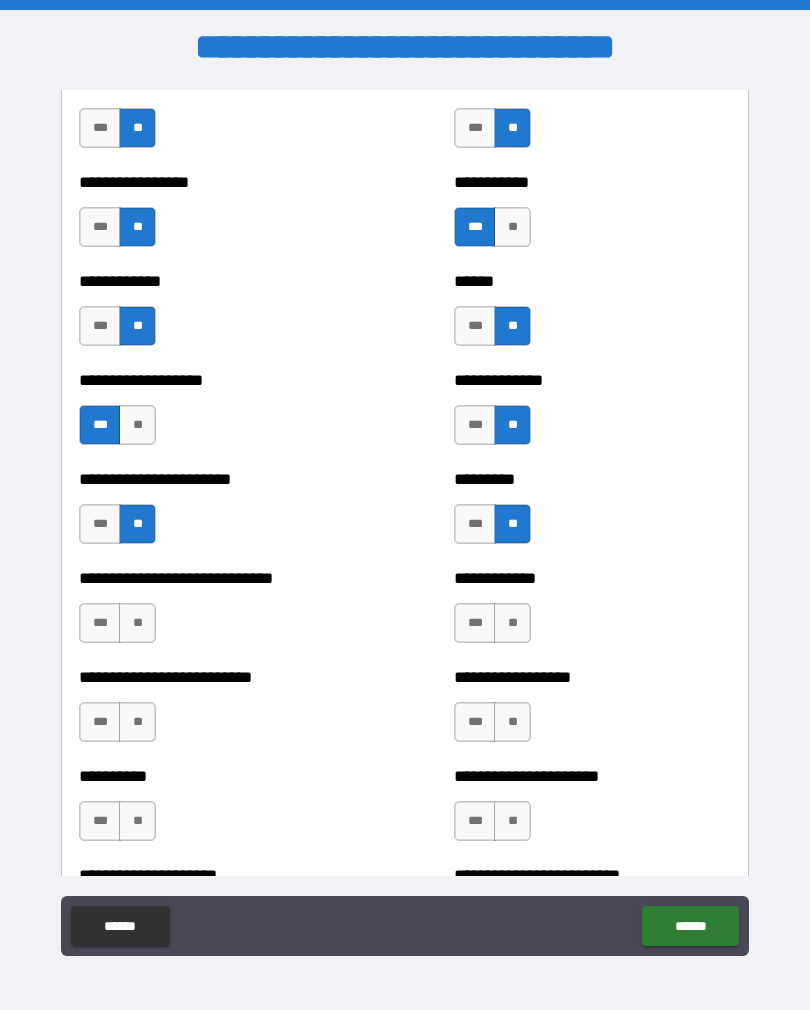 click on "**" at bounding box center [137, 623] 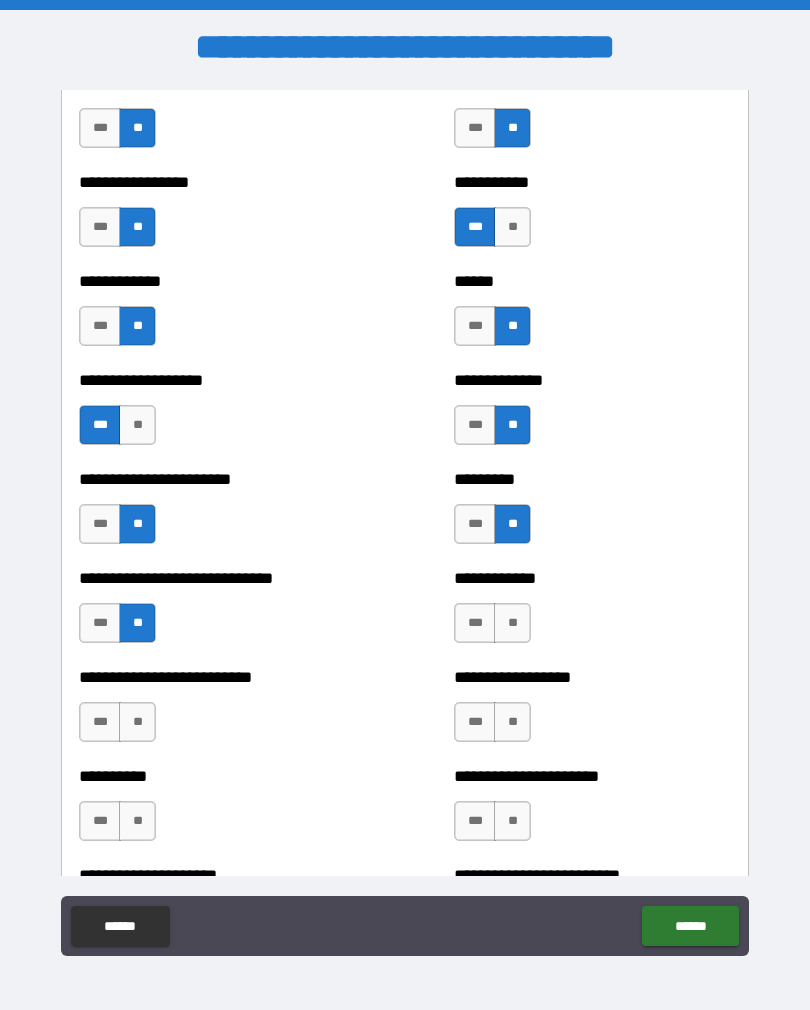 click on "**" at bounding box center [512, 623] 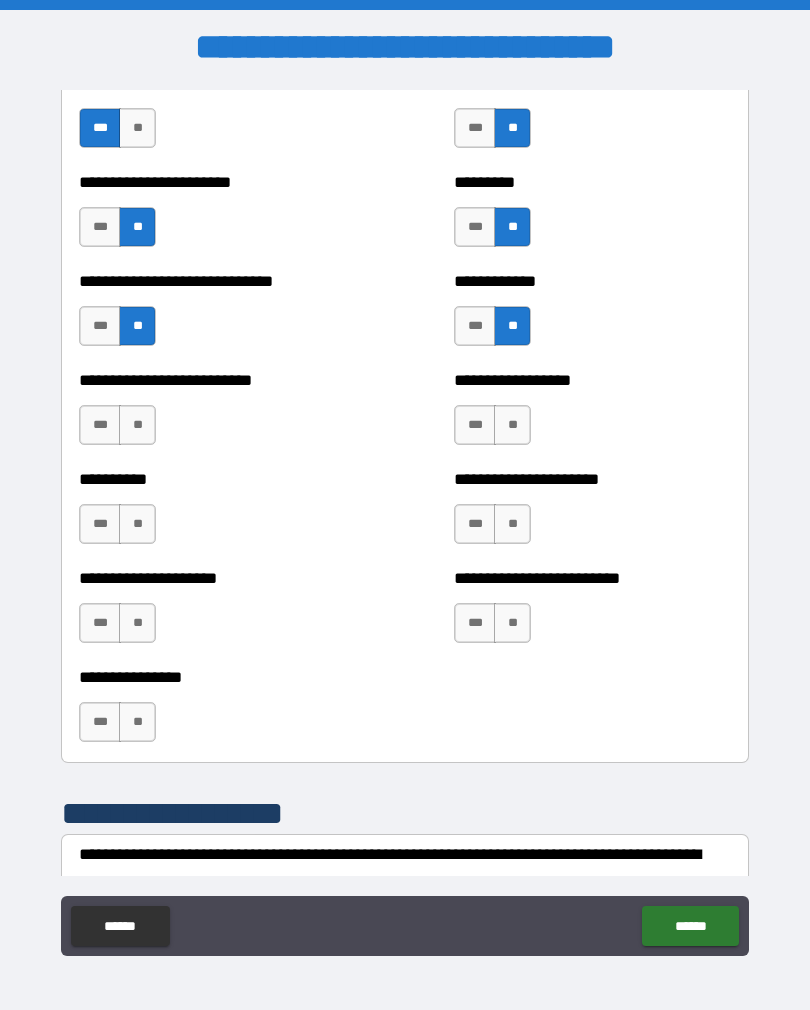 scroll, scrollTop: 1908, scrollLeft: 0, axis: vertical 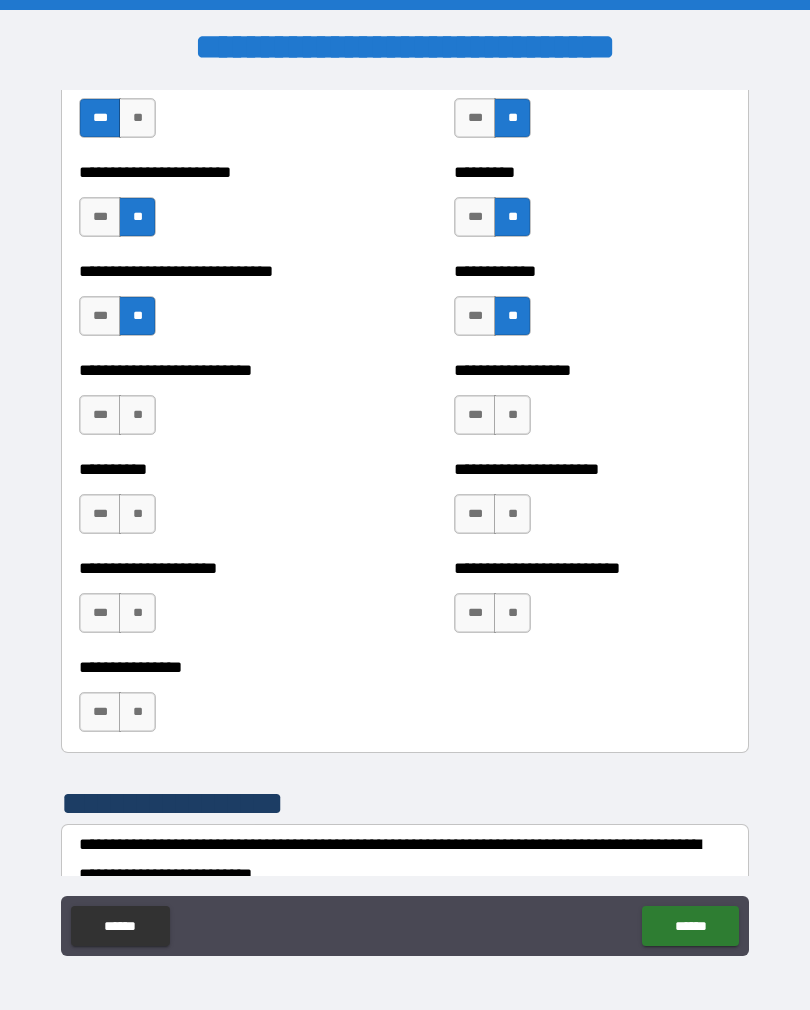 click on "**" at bounding box center (512, 415) 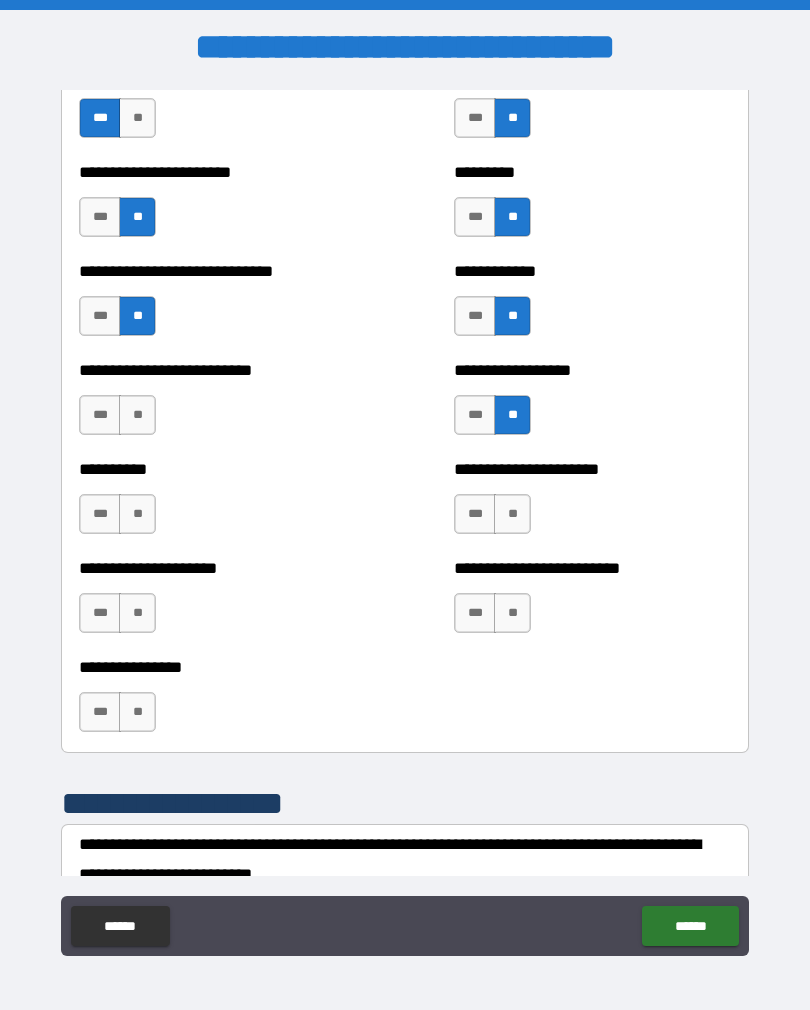 click on "**" at bounding box center [137, 415] 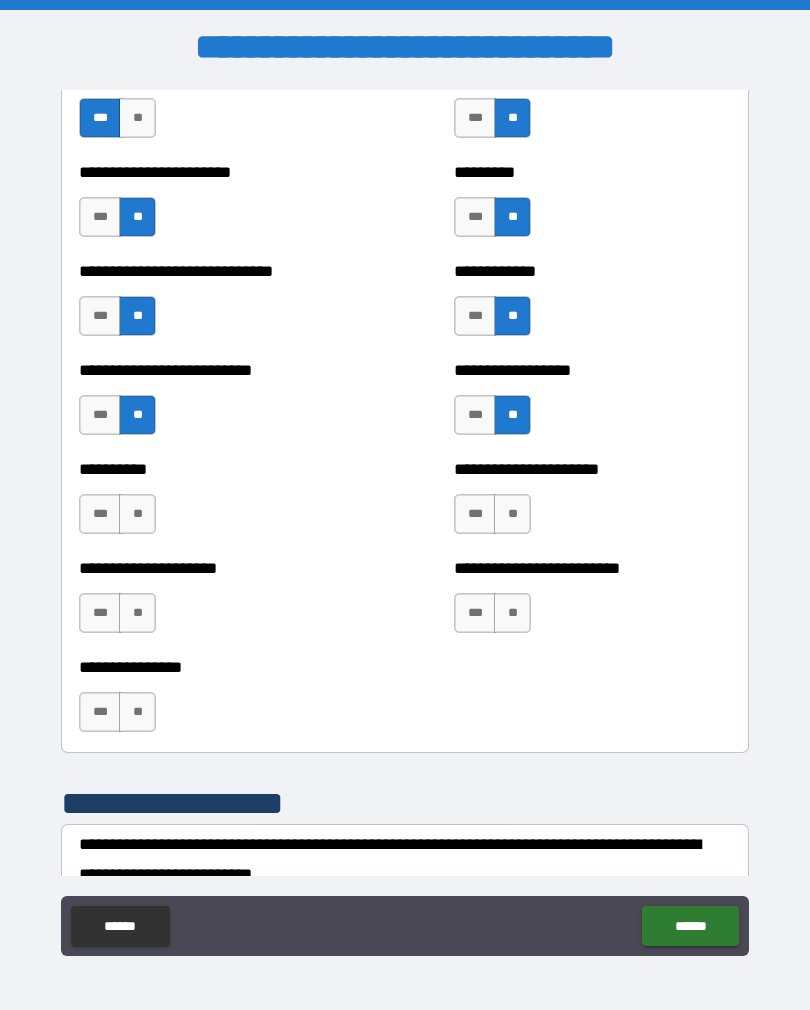 click on "**" at bounding box center (137, 514) 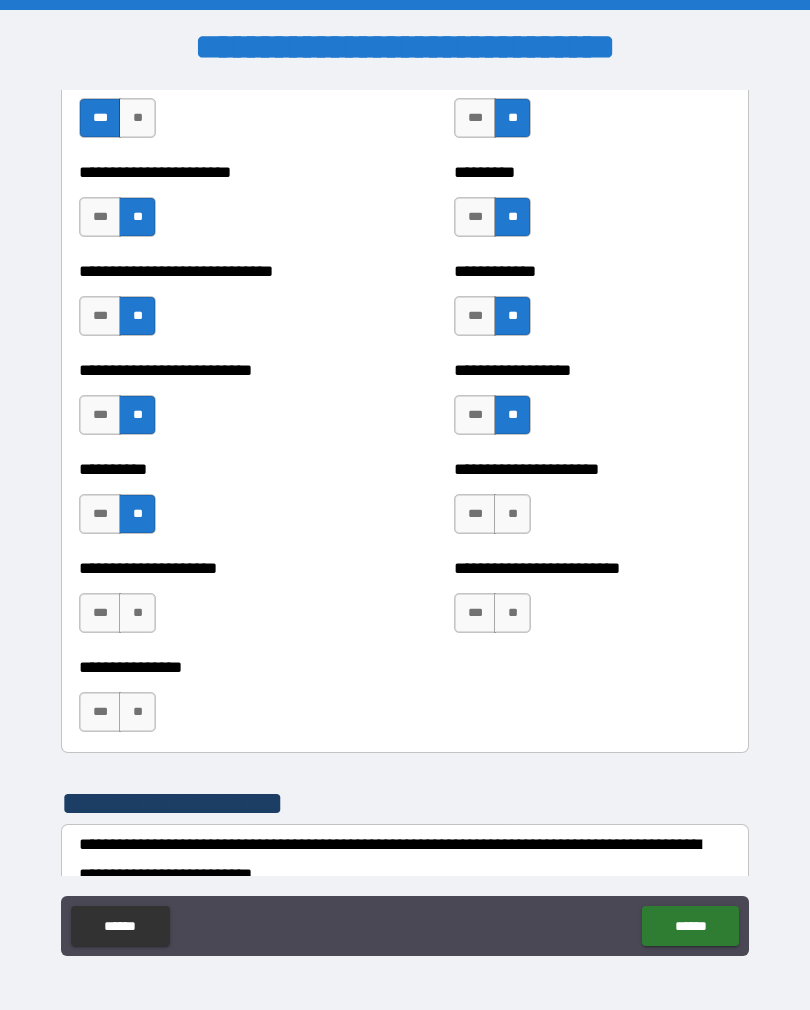 click on "**" at bounding box center (512, 514) 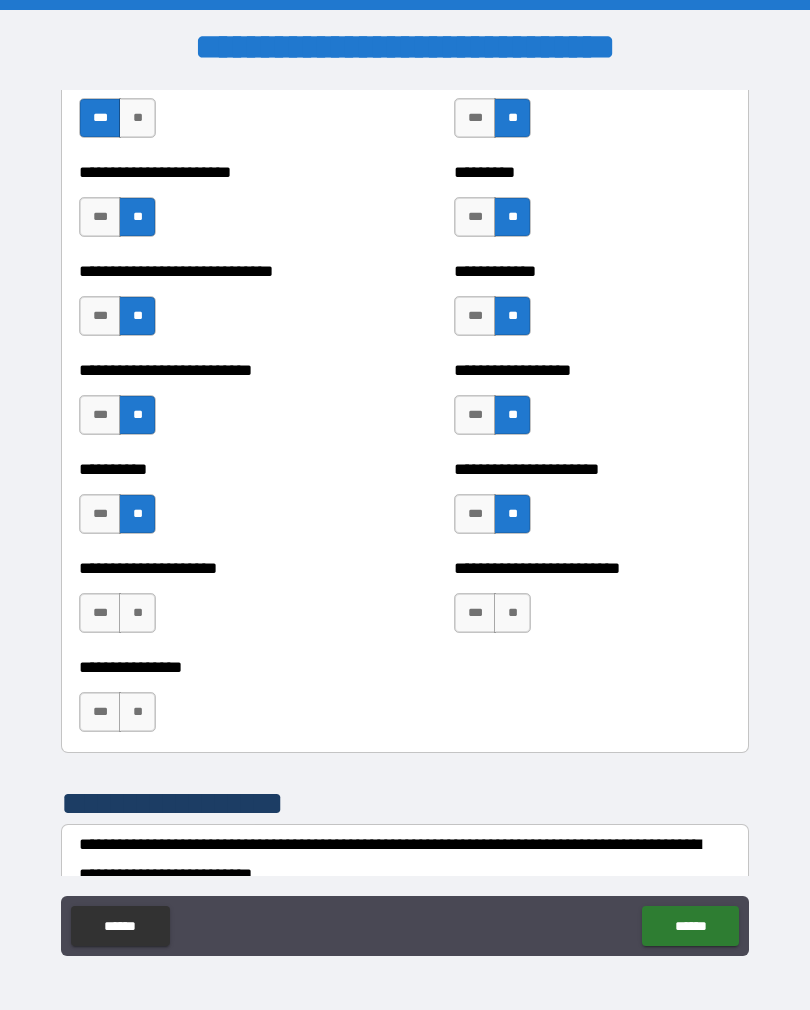 click on "**" at bounding box center (512, 613) 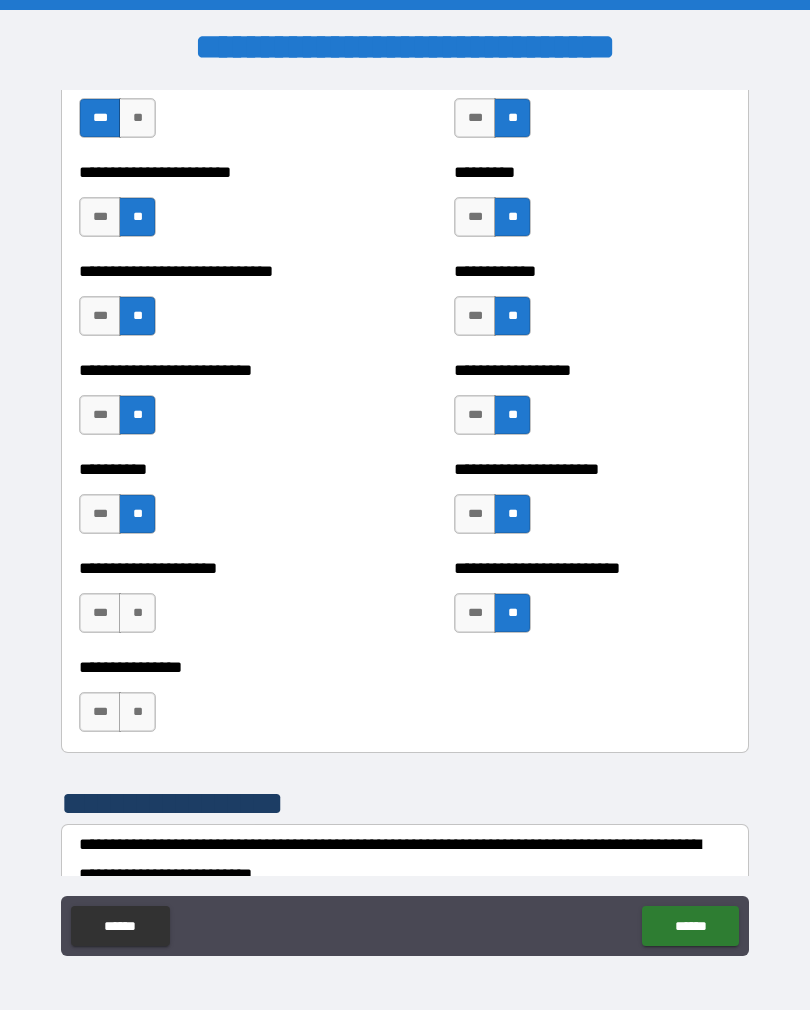 click on "**********" at bounding box center (217, 603) 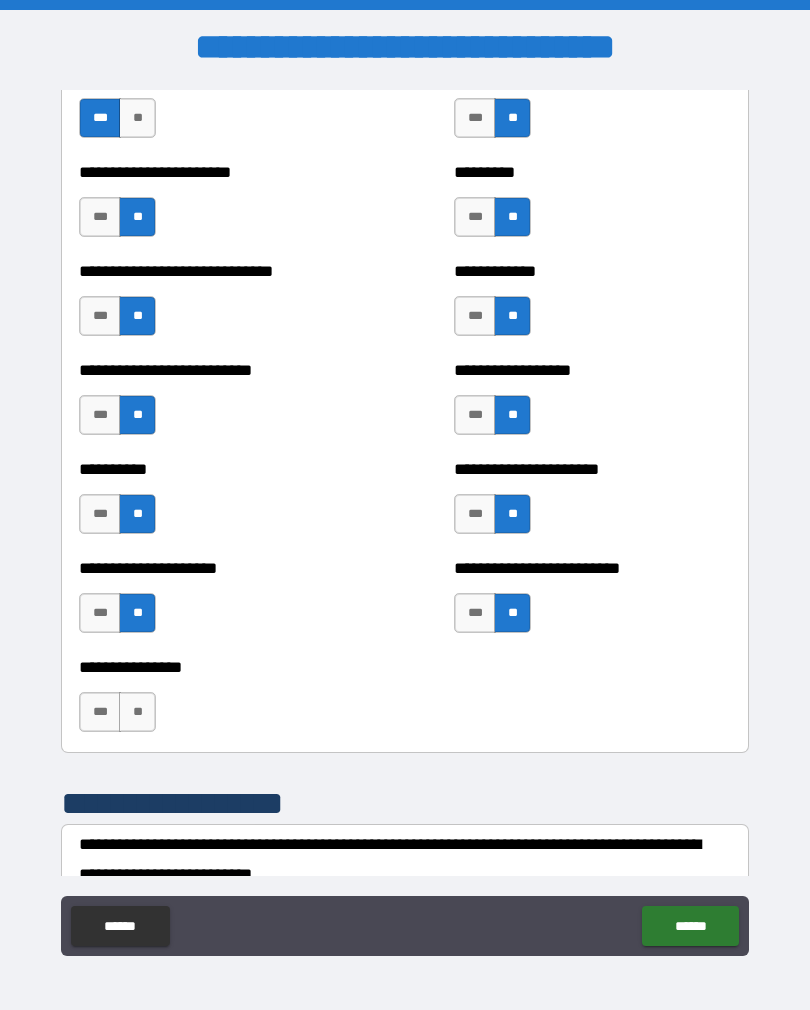 click on "**" at bounding box center [137, 712] 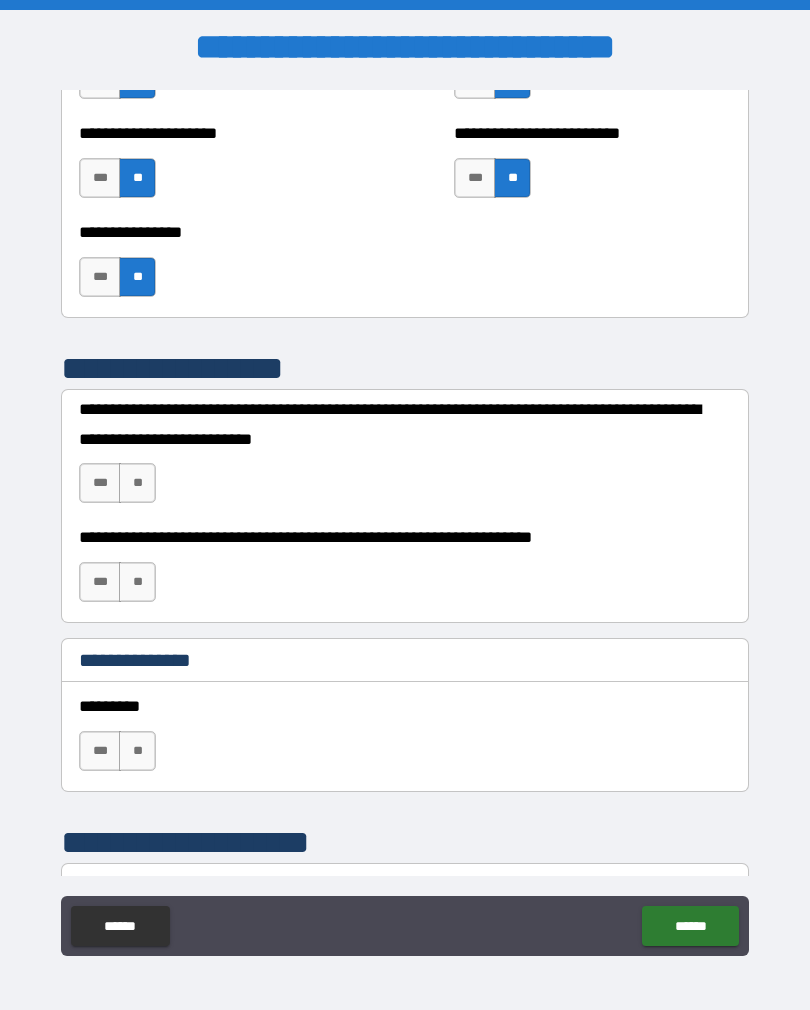 scroll, scrollTop: 2349, scrollLeft: 0, axis: vertical 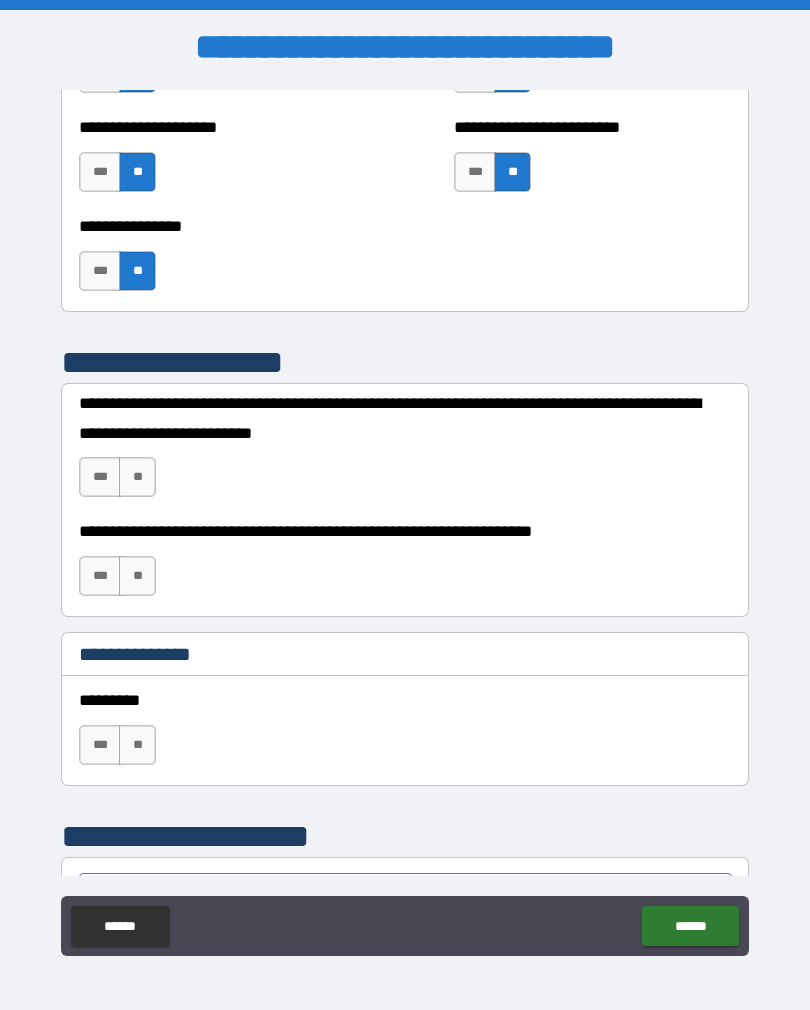 click on "**" at bounding box center (137, 477) 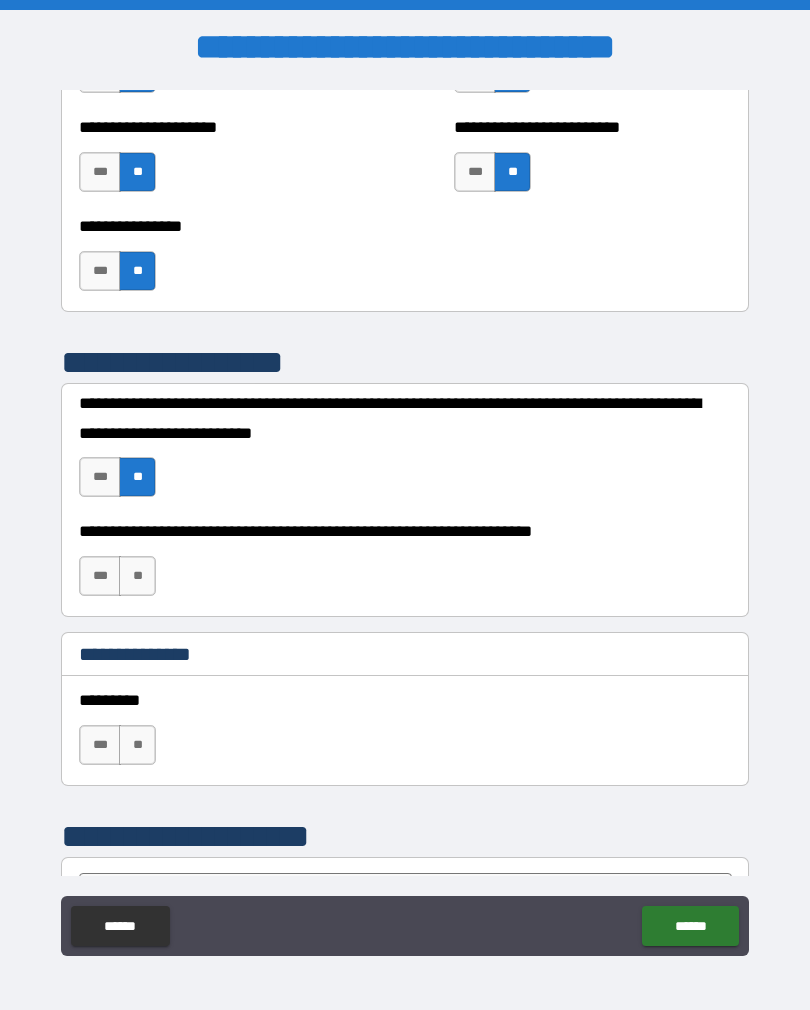 click on "**" at bounding box center (137, 576) 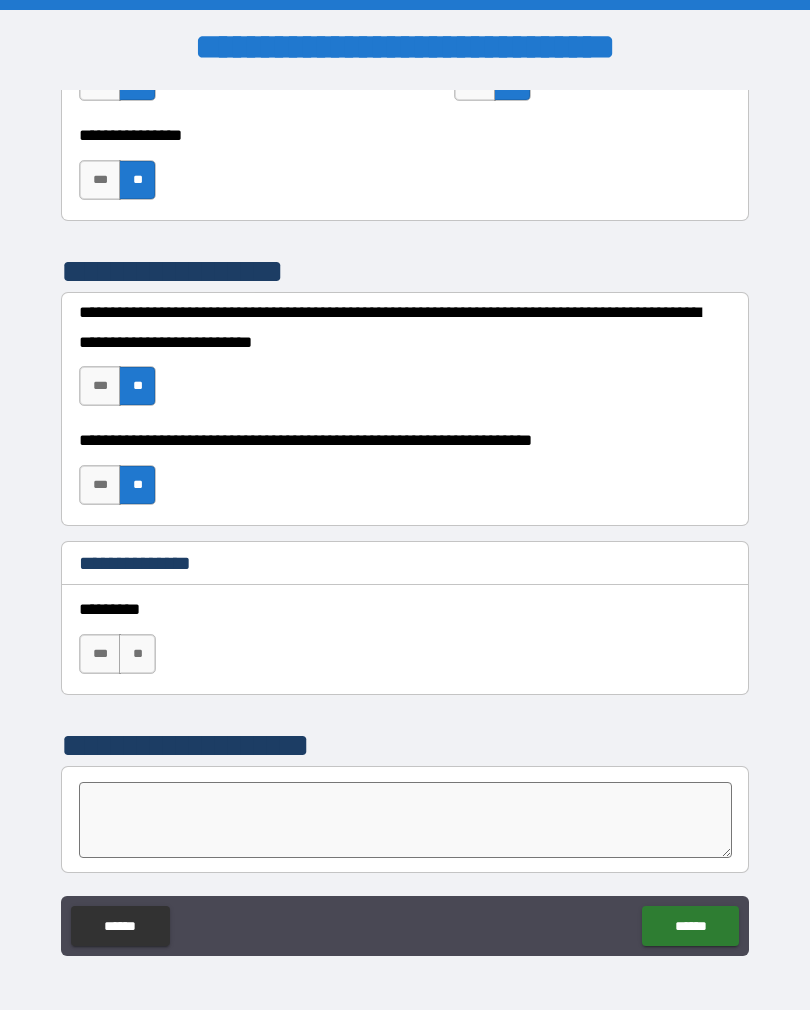 scroll, scrollTop: 2447, scrollLeft: 0, axis: vertical 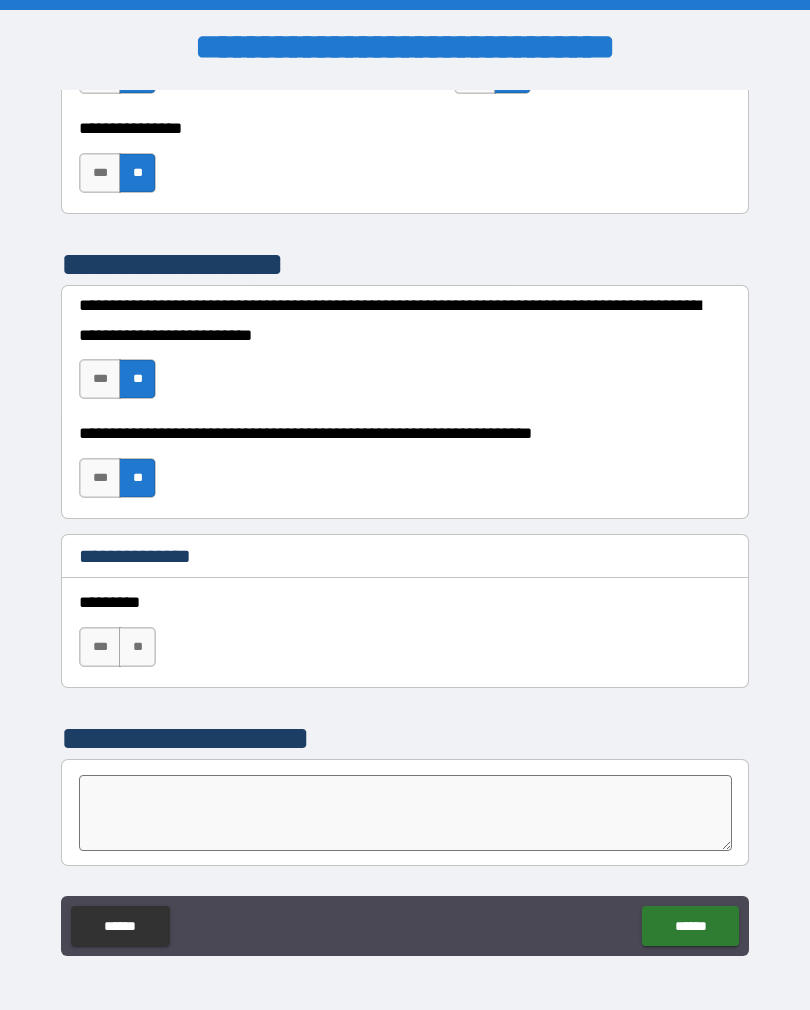 click on "**" at bounding box center [137, 647] 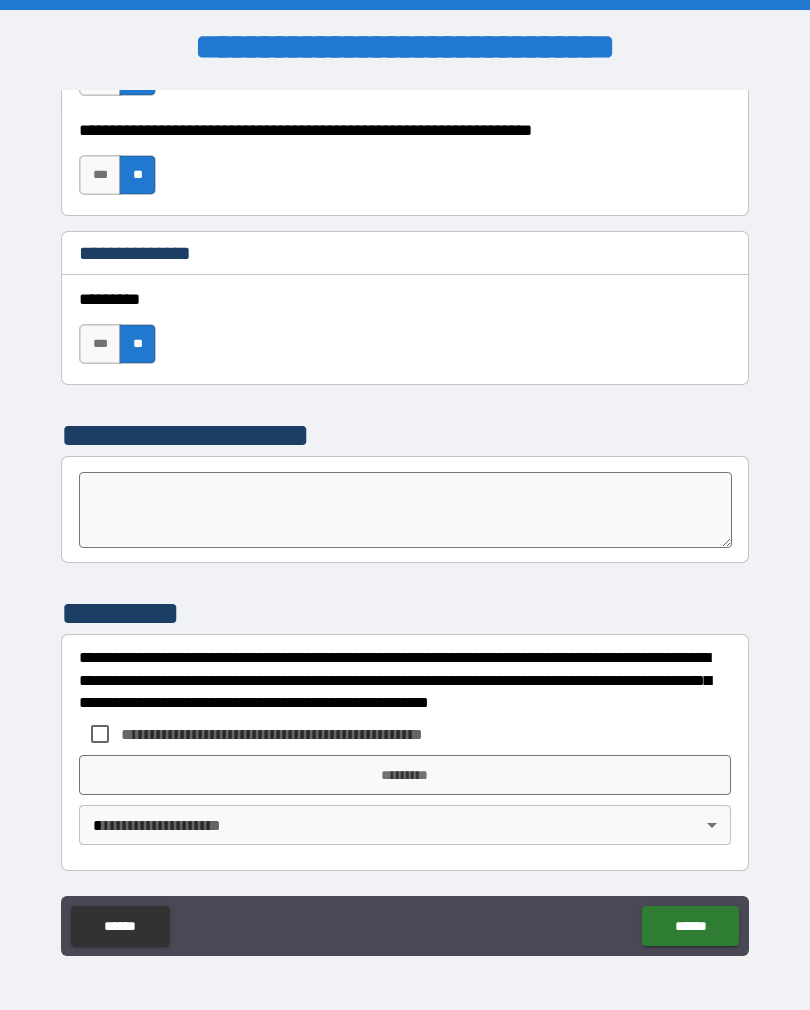 scroll, scrollTop: 2750, scrollLeft: 0, axis: vertical 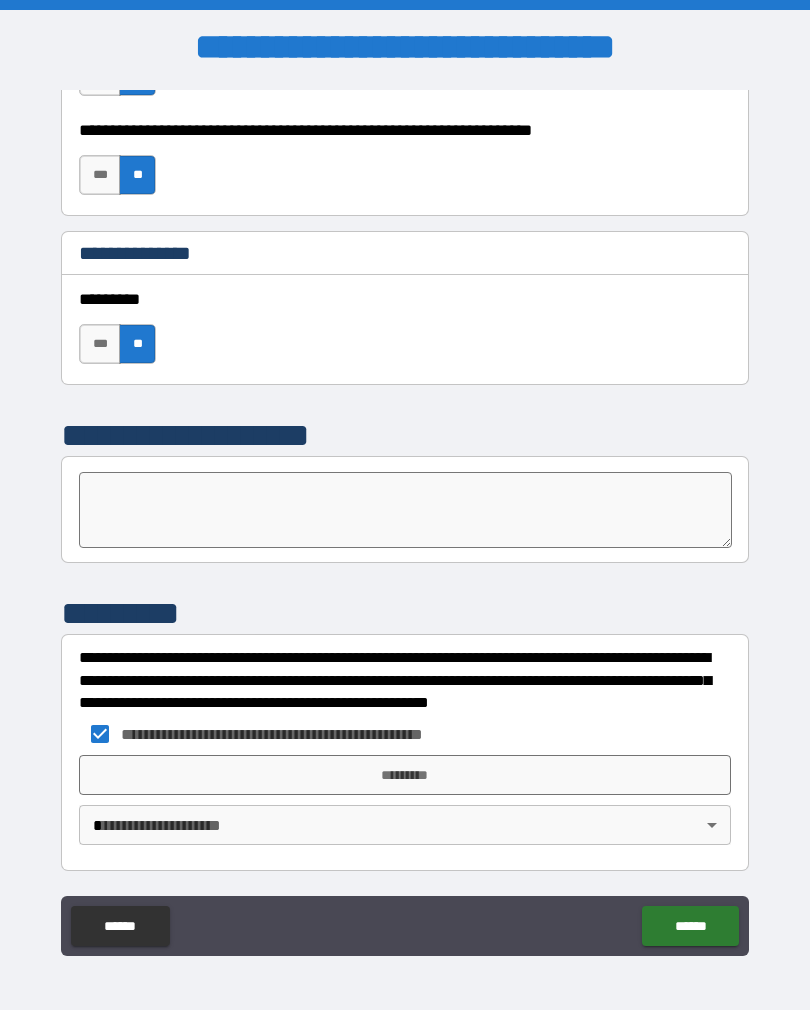 click on "**********" at bounding box center (405, 520) 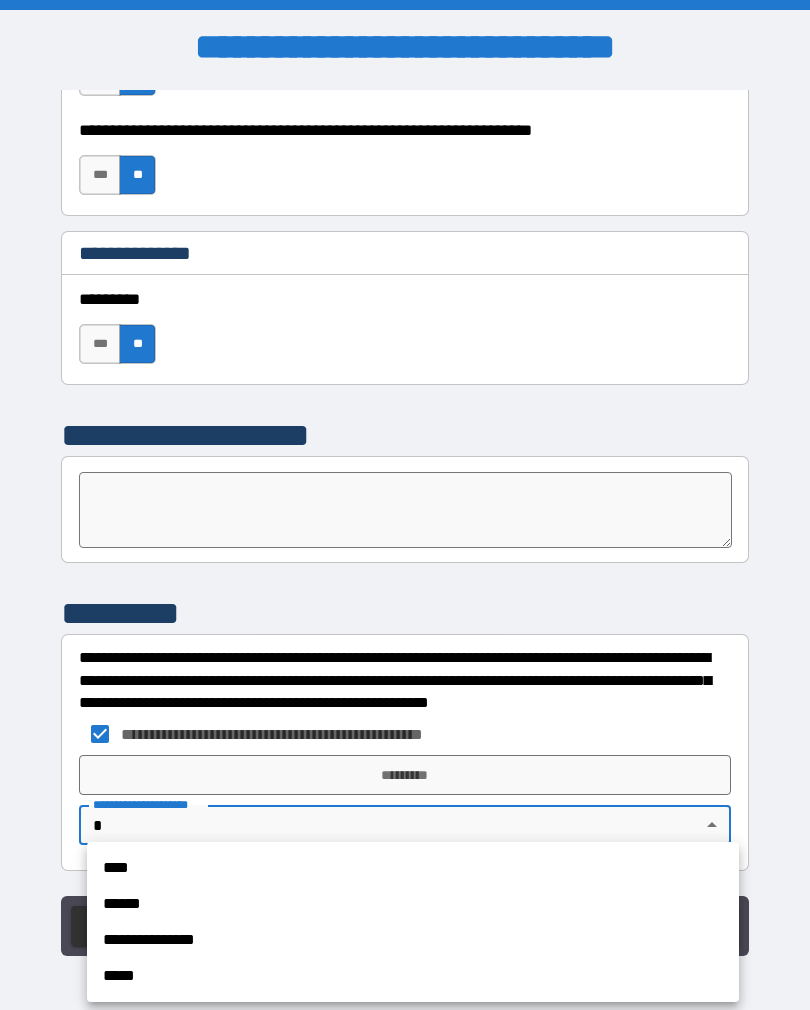 click on "****" at bounding box center [413, 868] 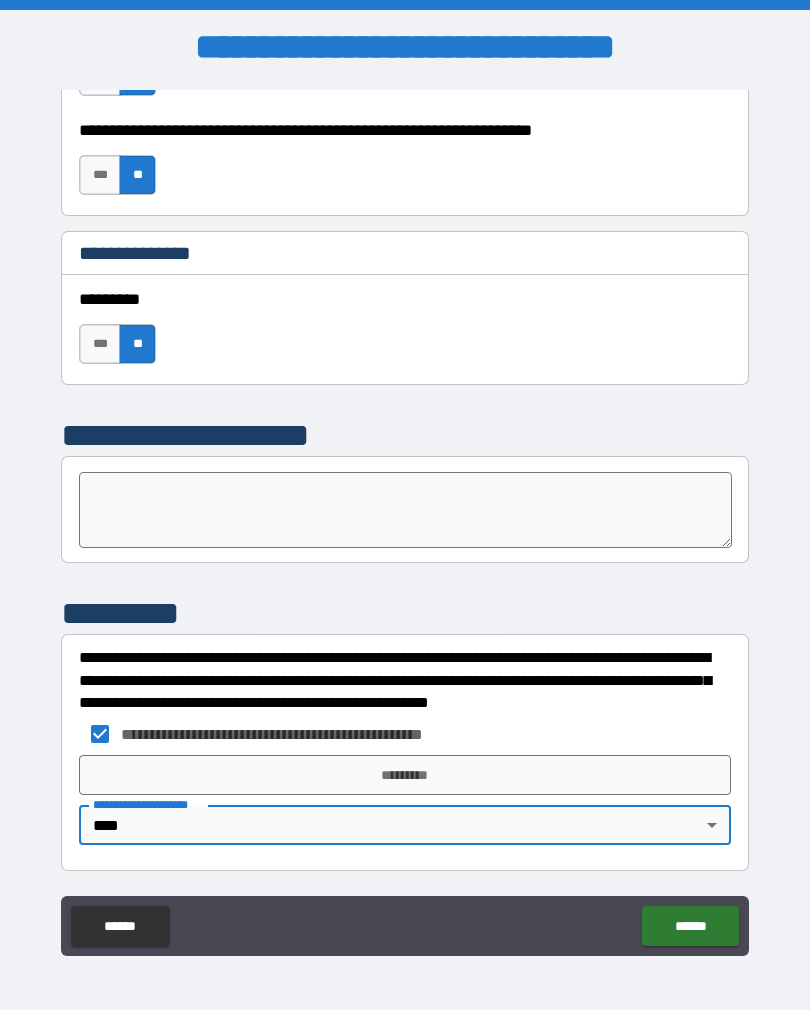 click on "*********" at bounding box center (405, 775) 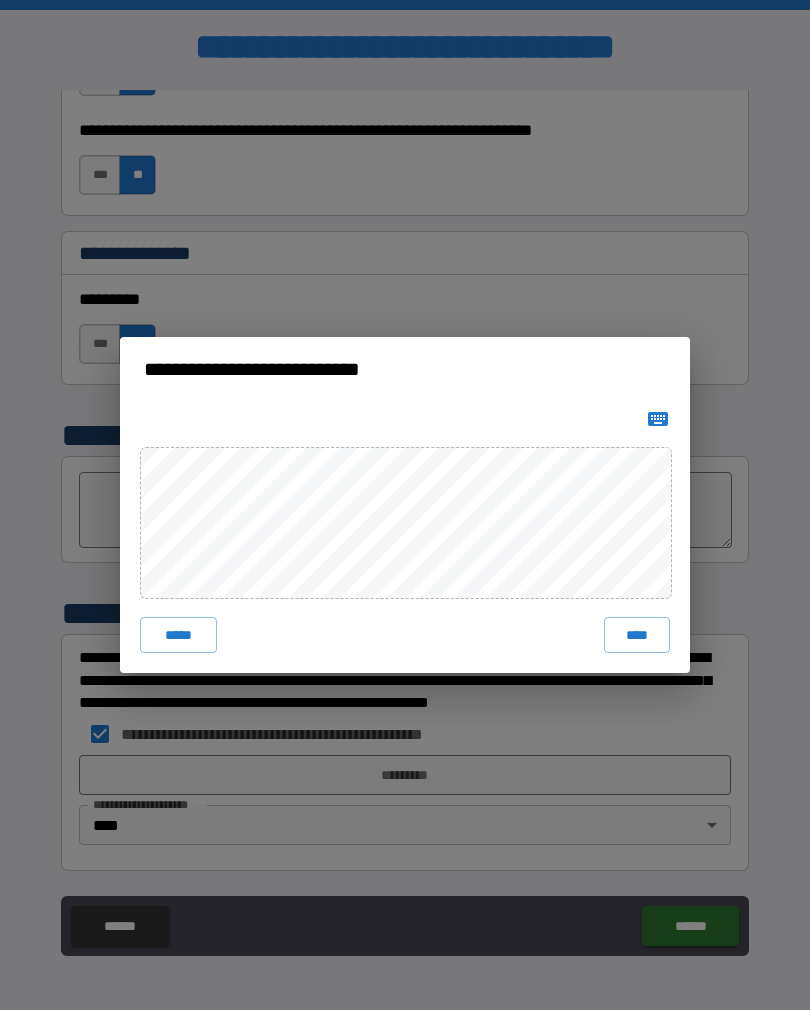 click on "****" at bounding box center [637, 635] 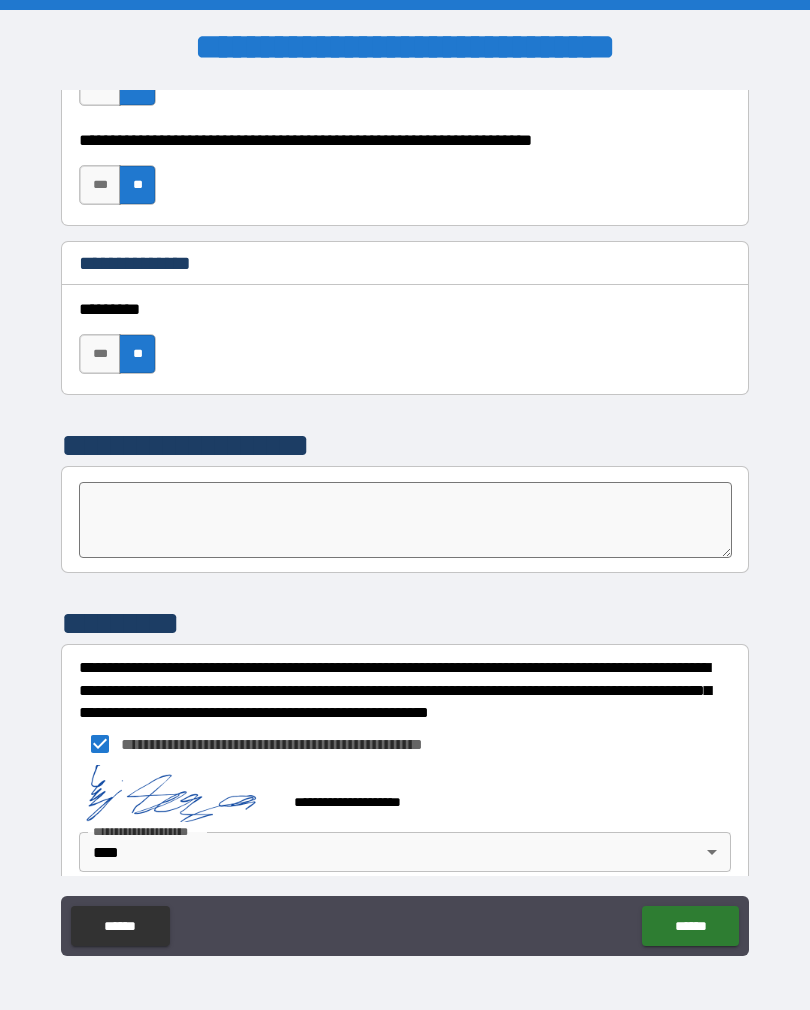 click on "******" at bounding box center [690, 926] 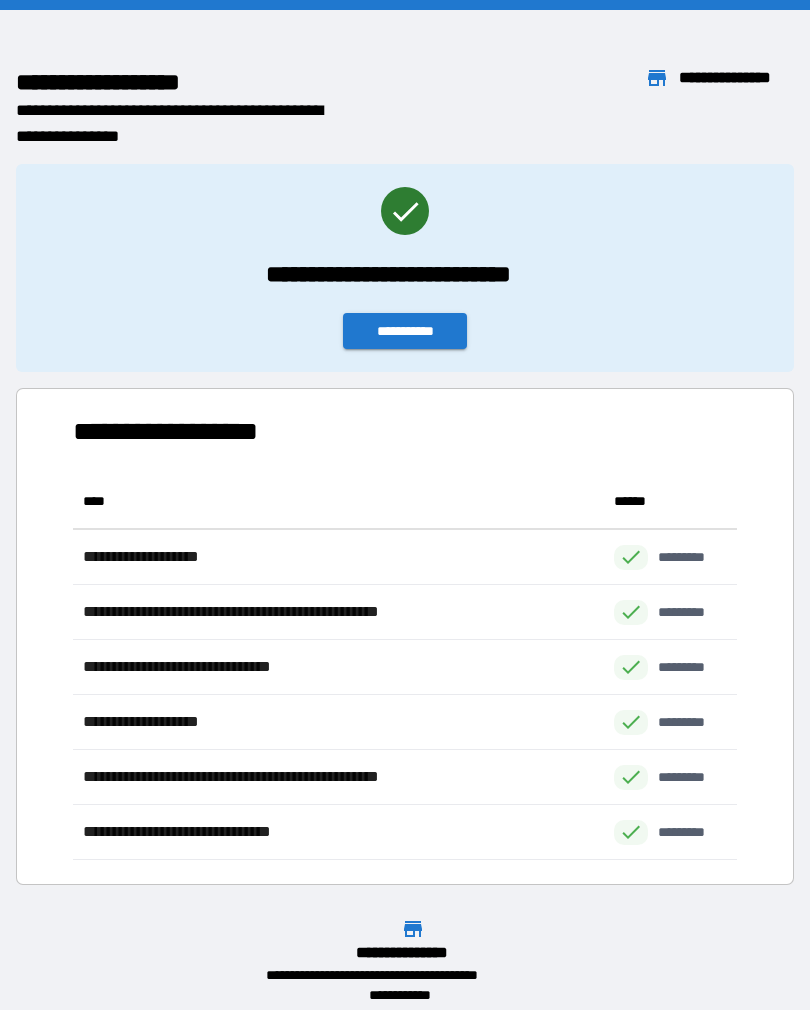 scroll, scrollTop: 1, scrollLeft: 1, axis: both 